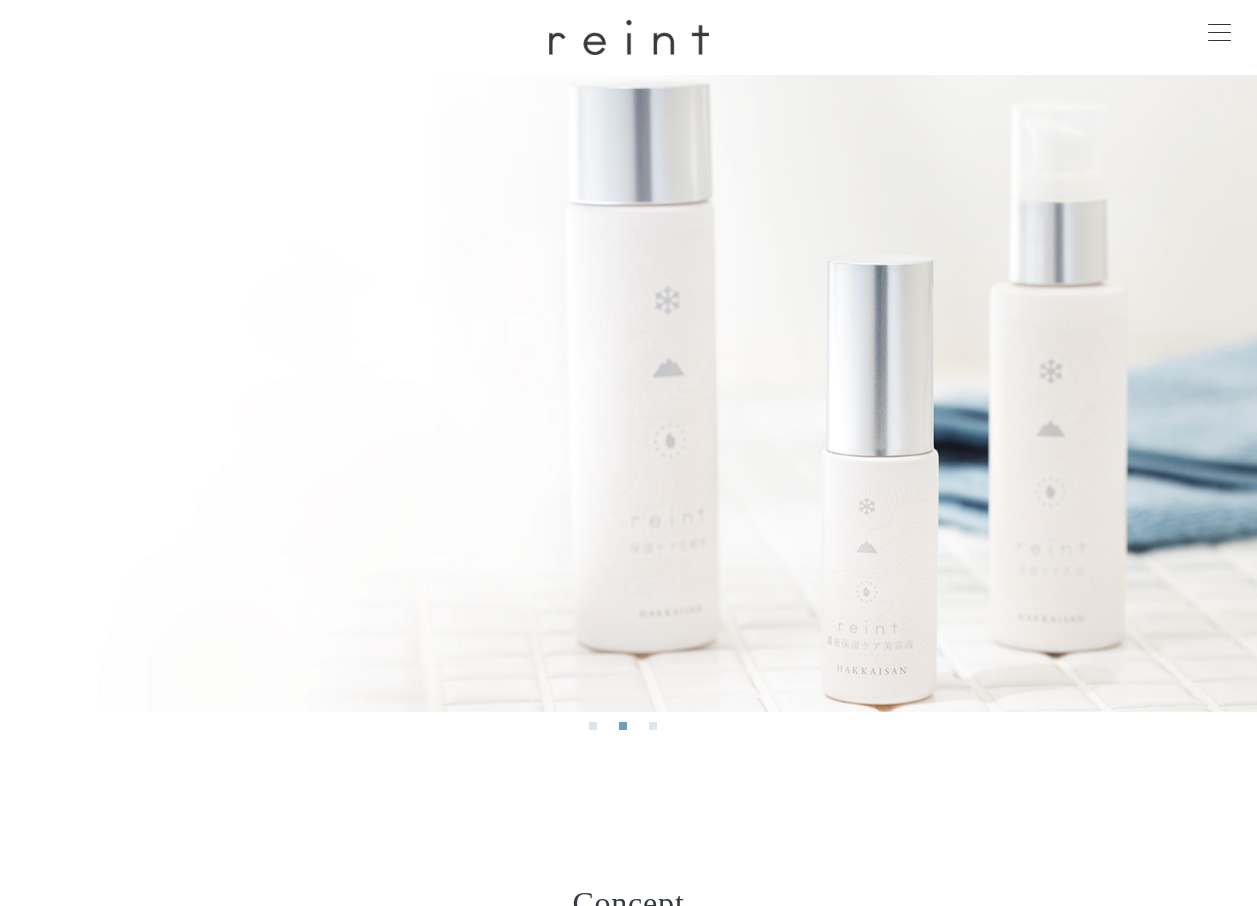 scroll, scrollTop: 0, scrollLeft: 0, axis: both 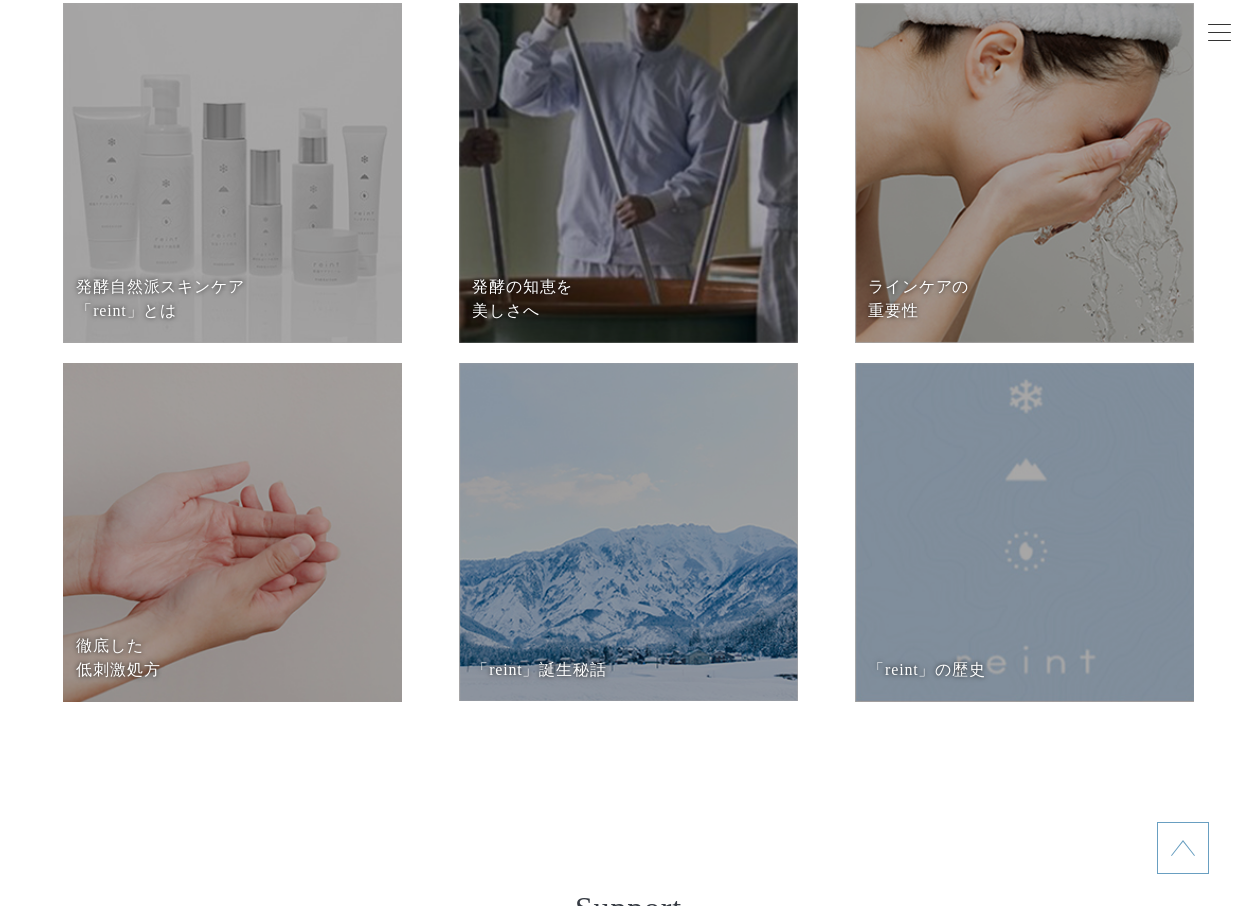 click at bounding box center [1024, 532] 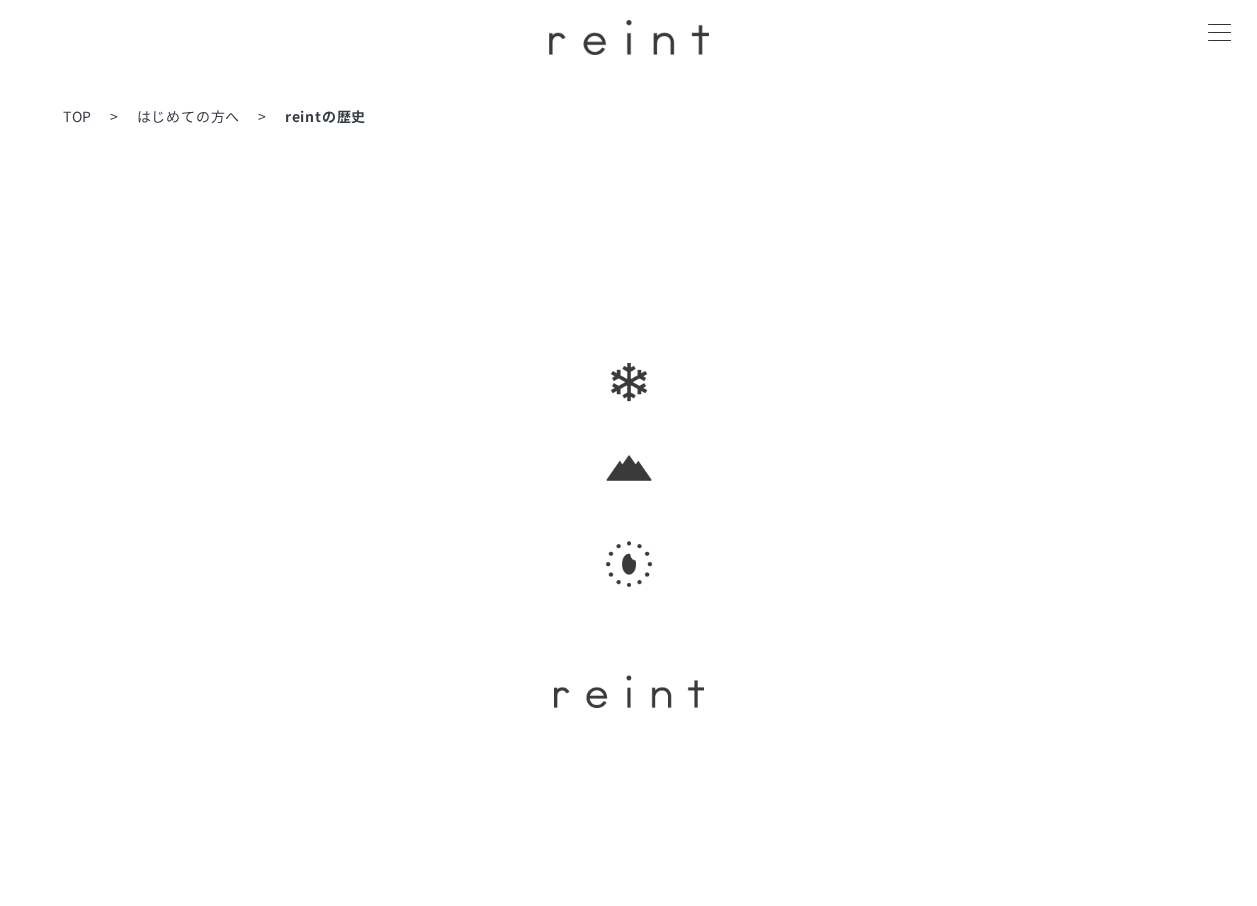 scroll, scrollTop: 0, scrollLeft: 0, axis: both 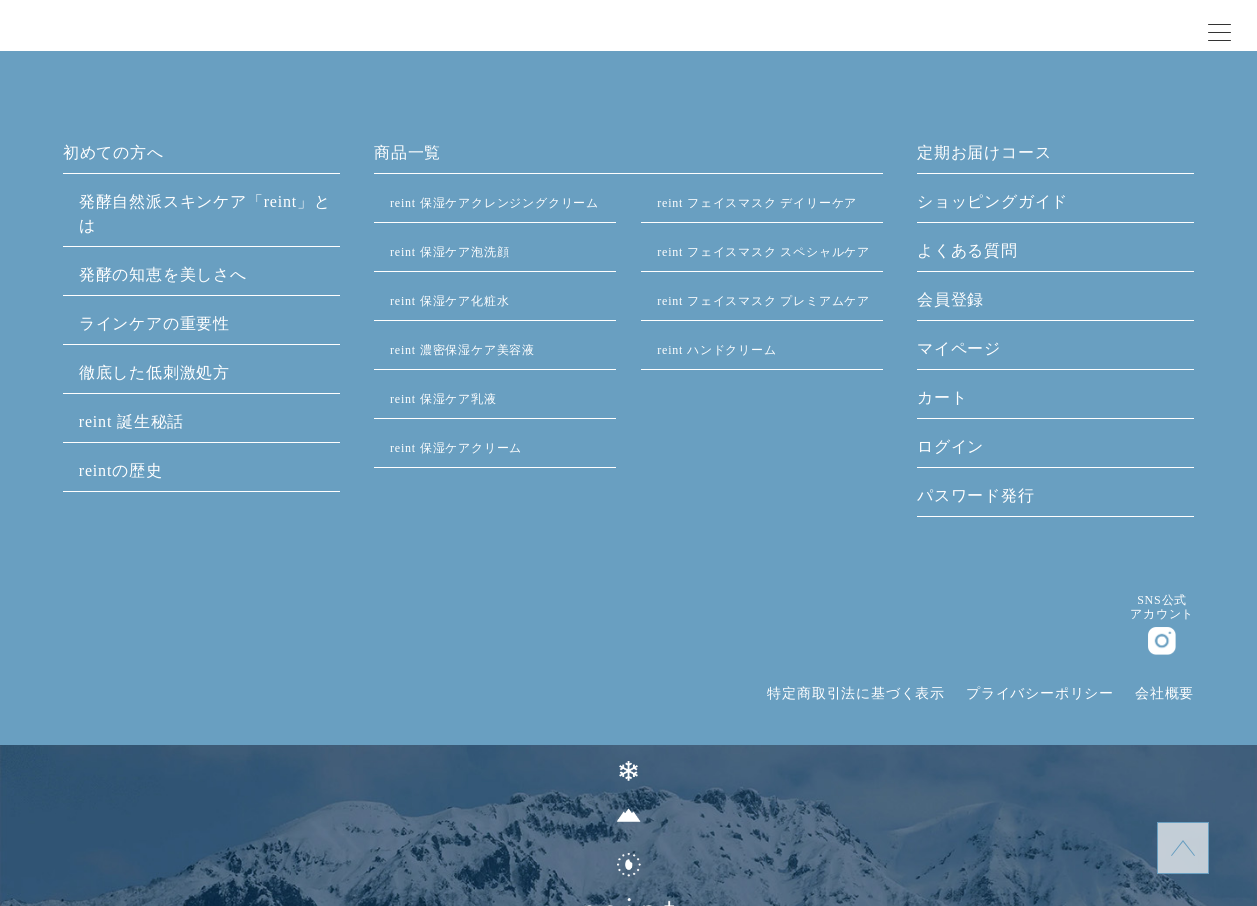click on "ラインケアの重要性" at bounding box center [201, 328] 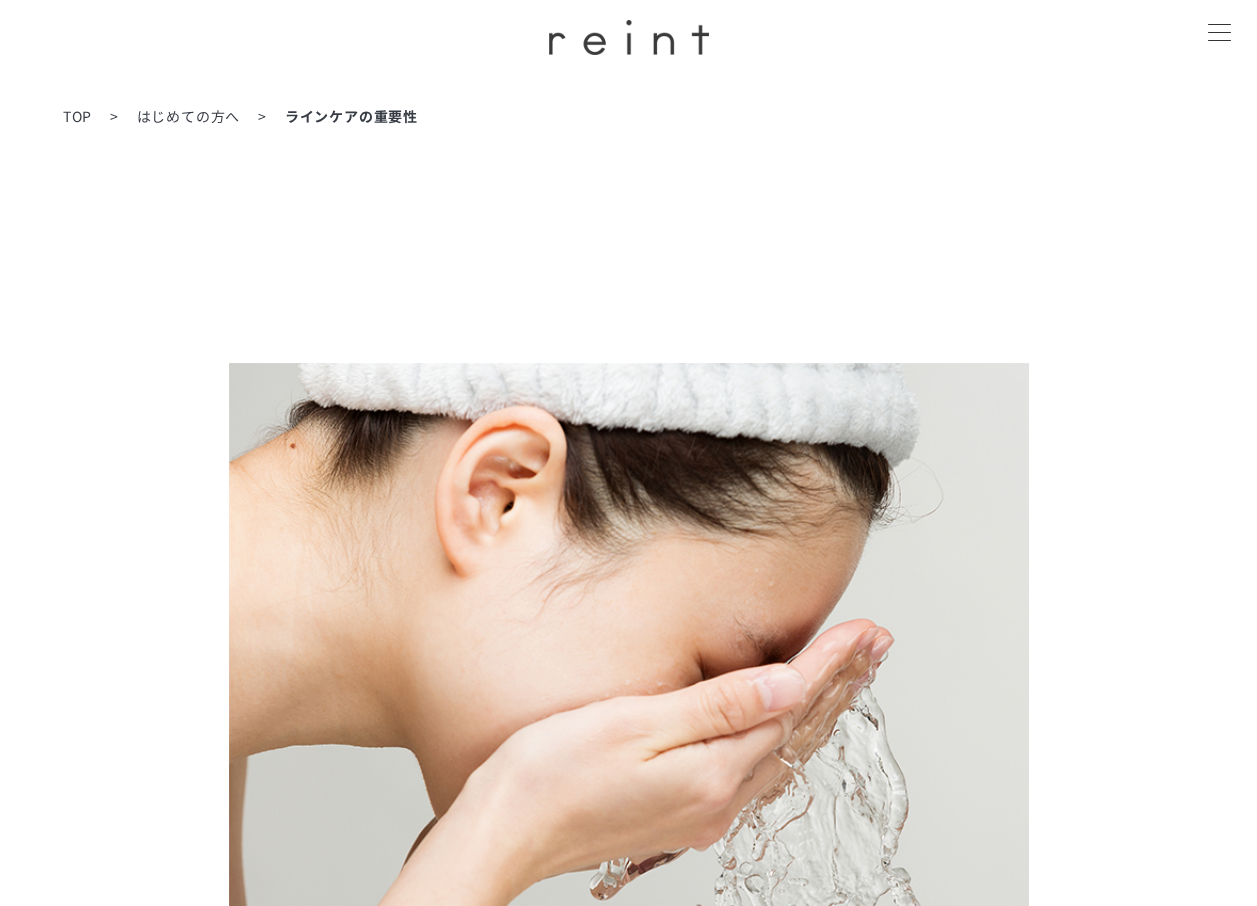 scroll, scrollTop: 0, scrollLeft: 0, axis: both 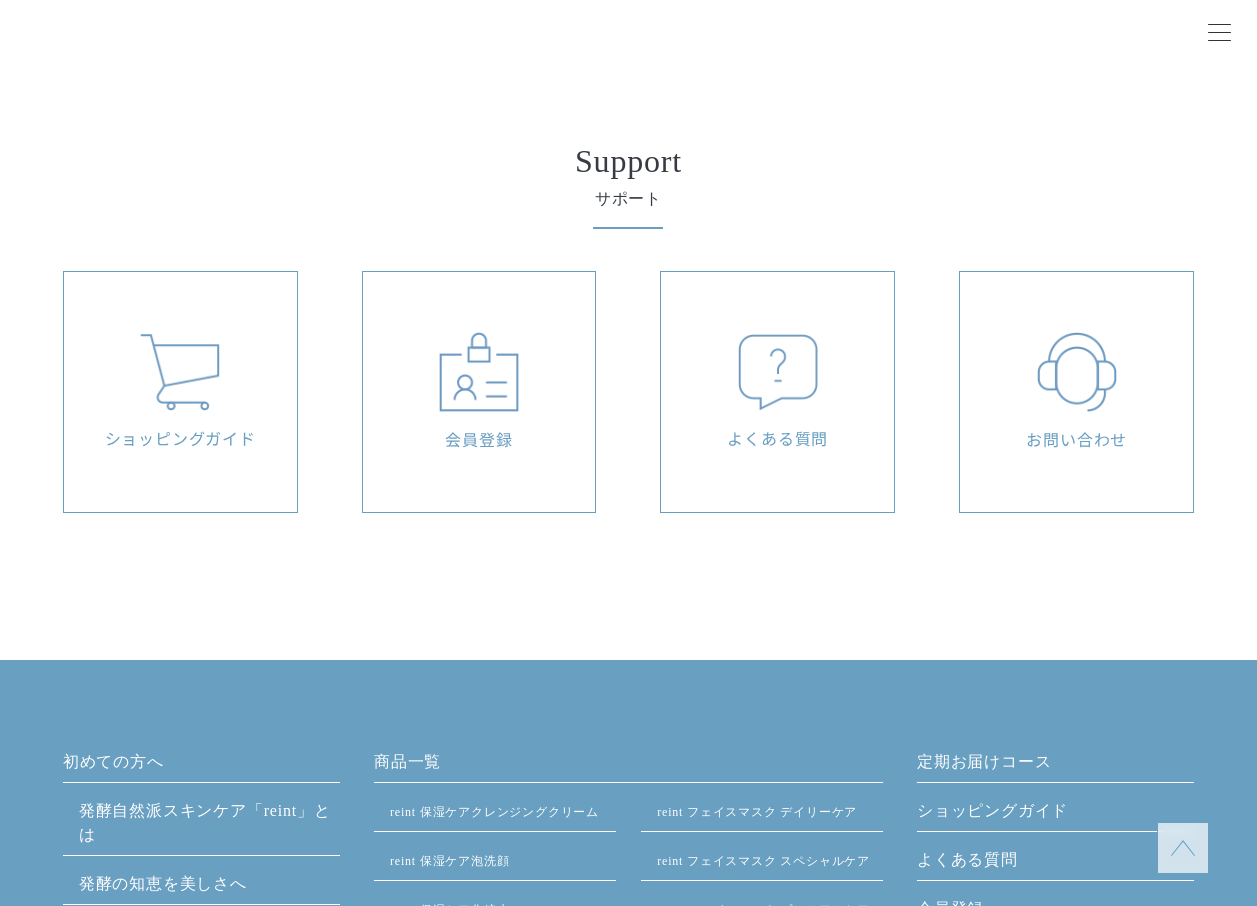 click at bounding box center (778, 372) 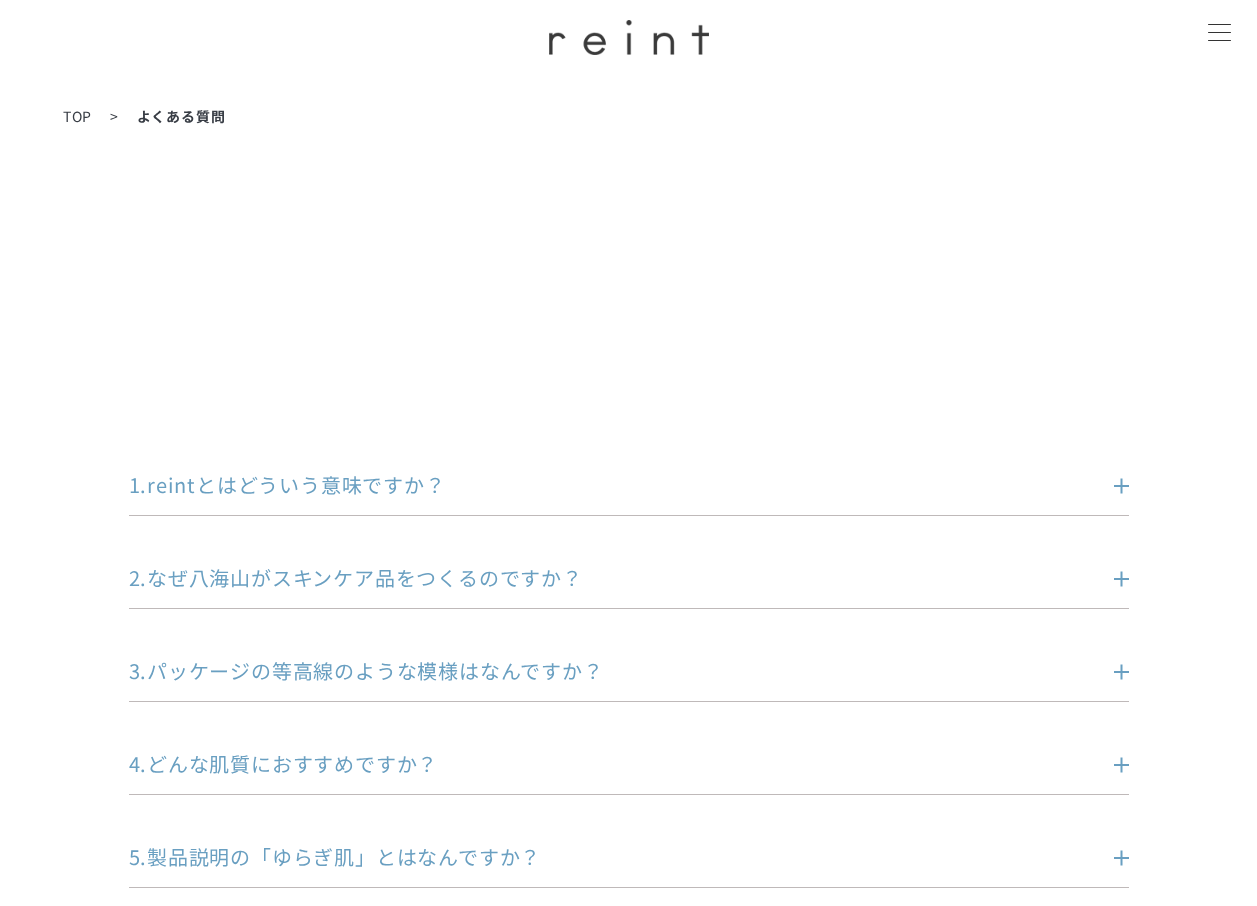 scroll, scrollTop: 0, scrollLeft: 0, axis: both 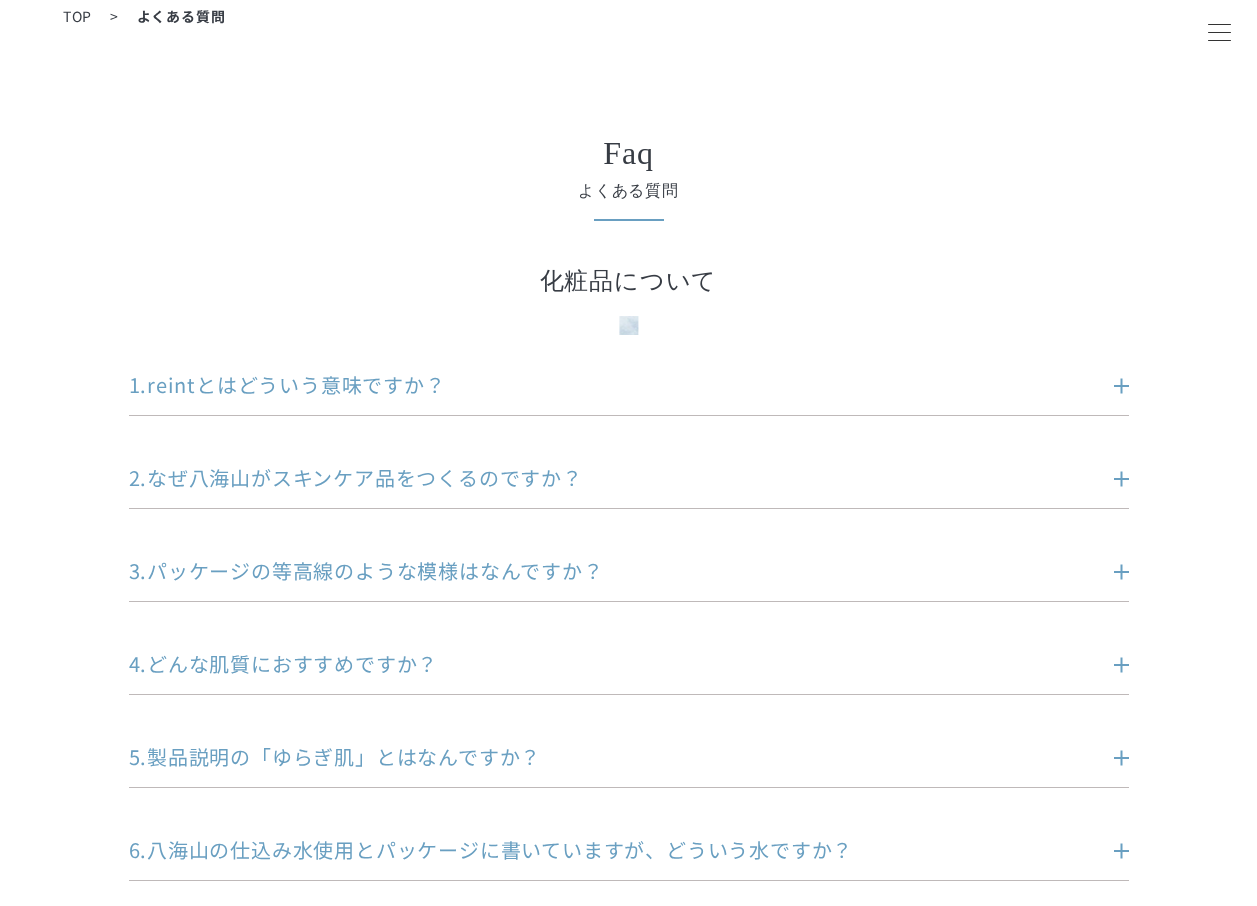 click on "1.reintとはどういう意味ですか？" at bounding box center [599, 385] 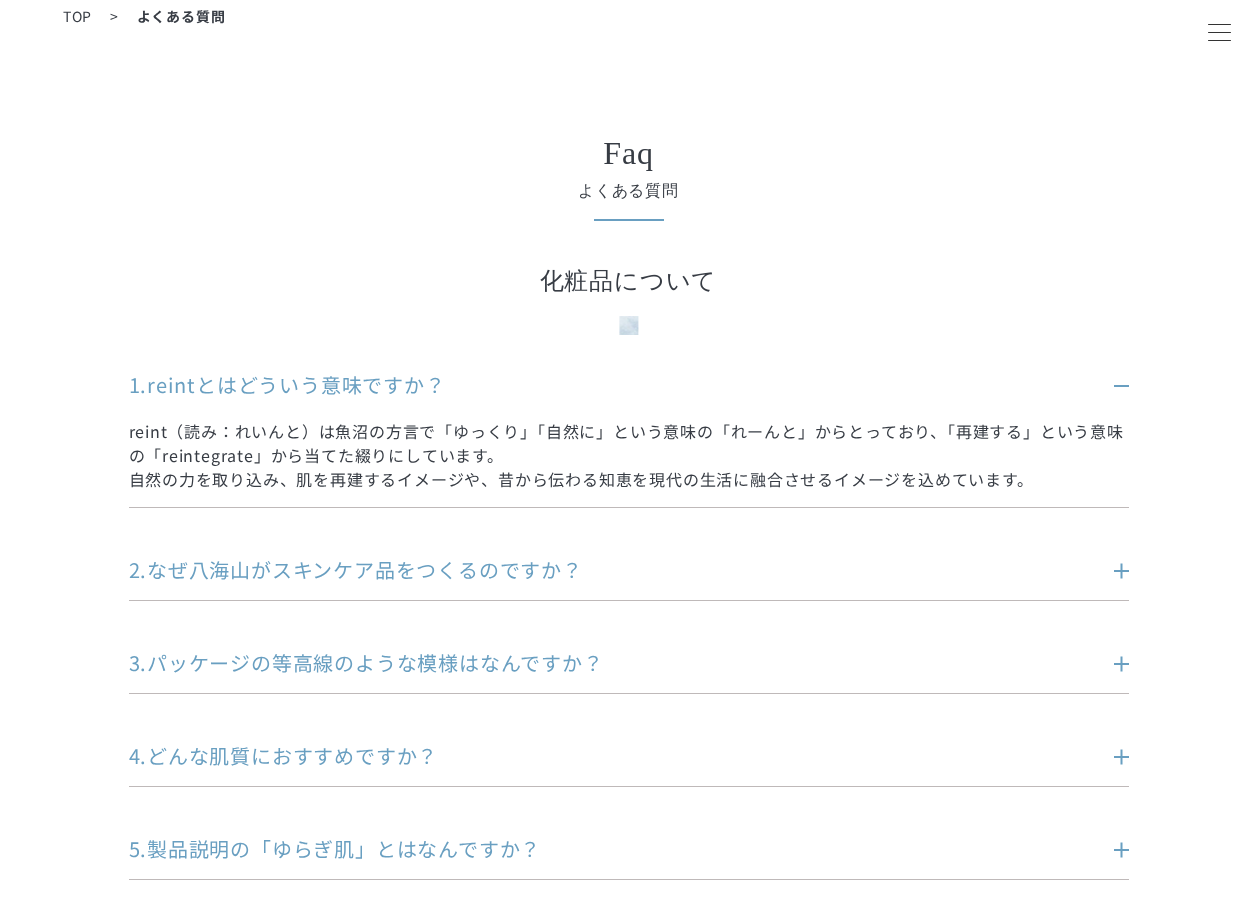 drag, startPoint x: 411, startPoint y: 564, endPoint x: 441, endPoint y: 543, distance: 36.619667 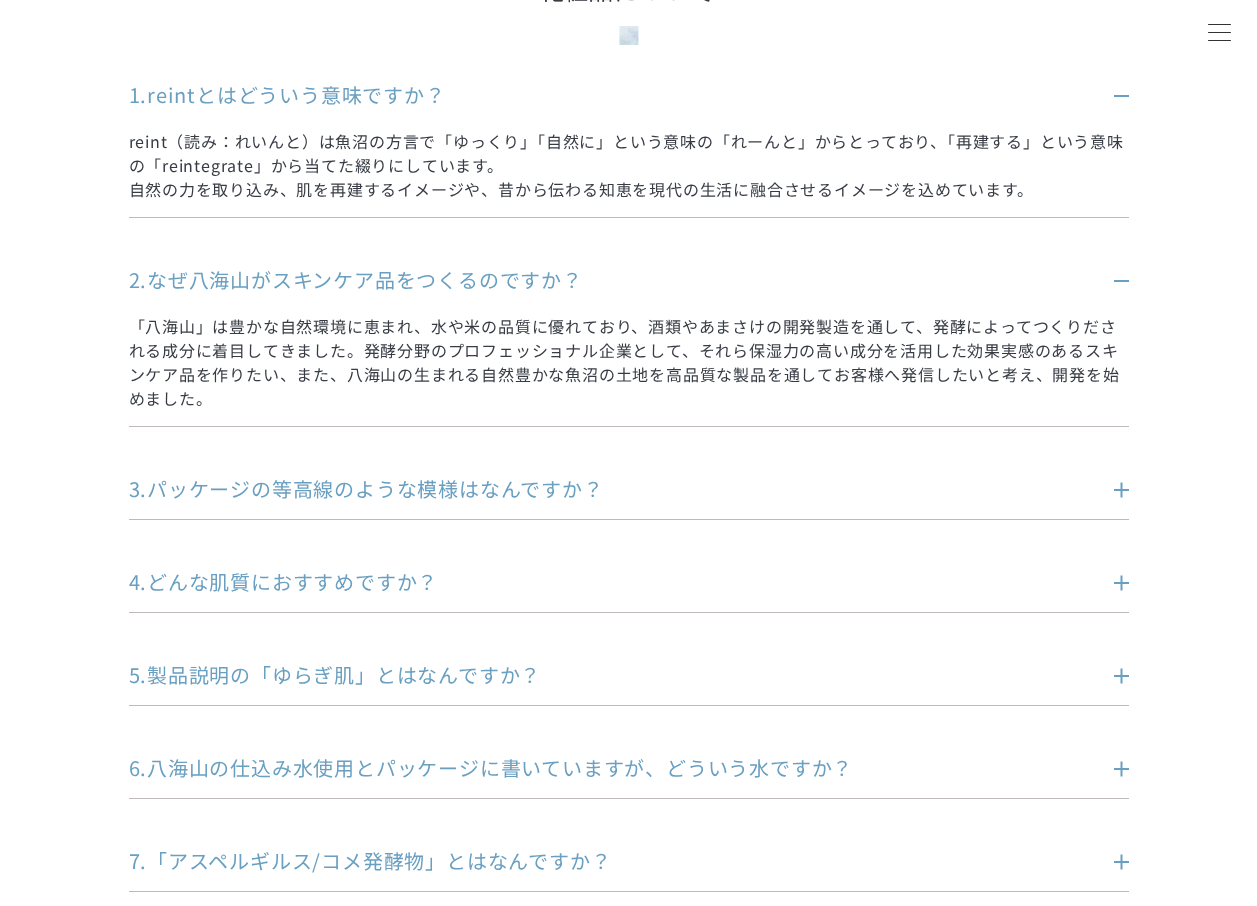 scroll, scrollTop: 400, scrollLeft: 0, axis: vertical 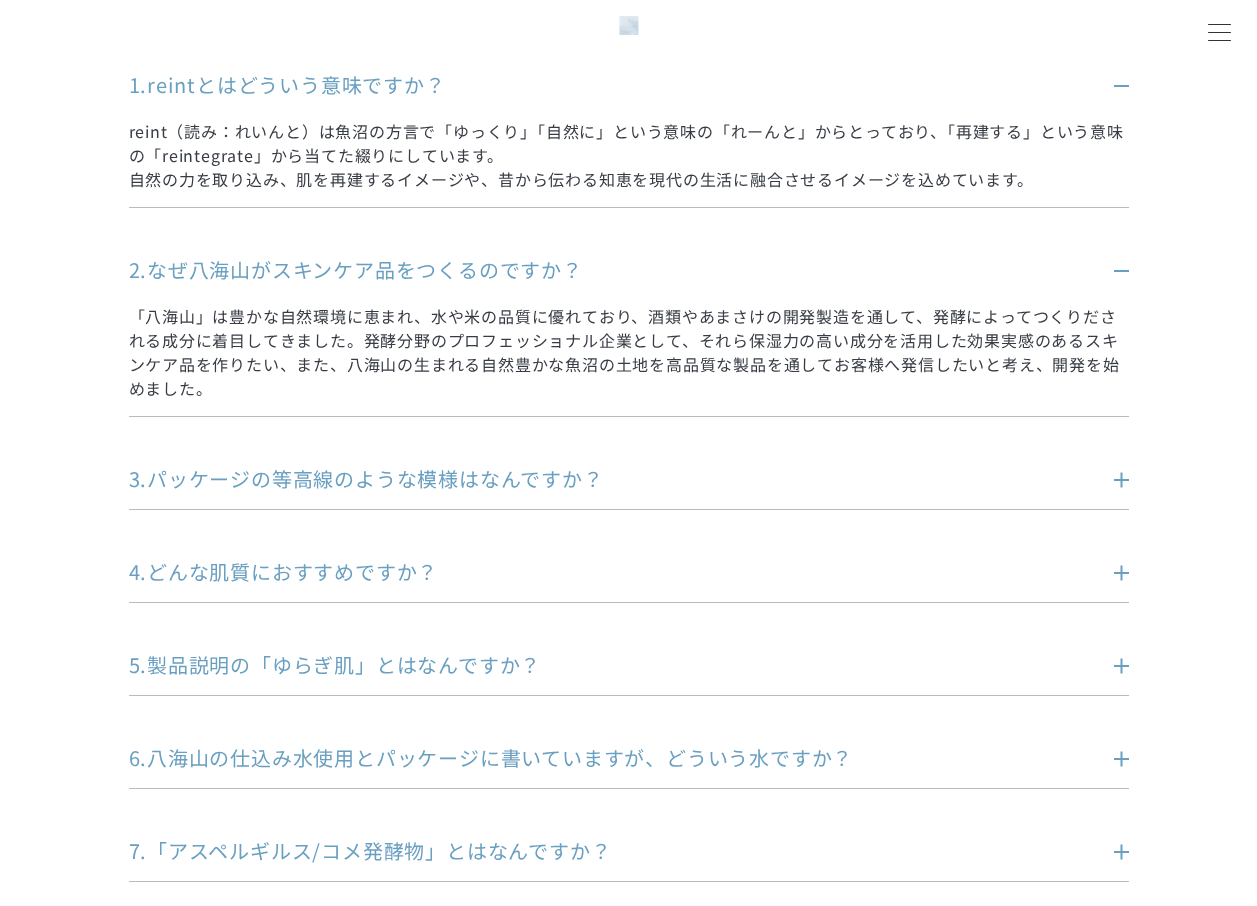 click on "3.パッケージの等高線のような模様はなんですか？" at bounding box center [599, 479] 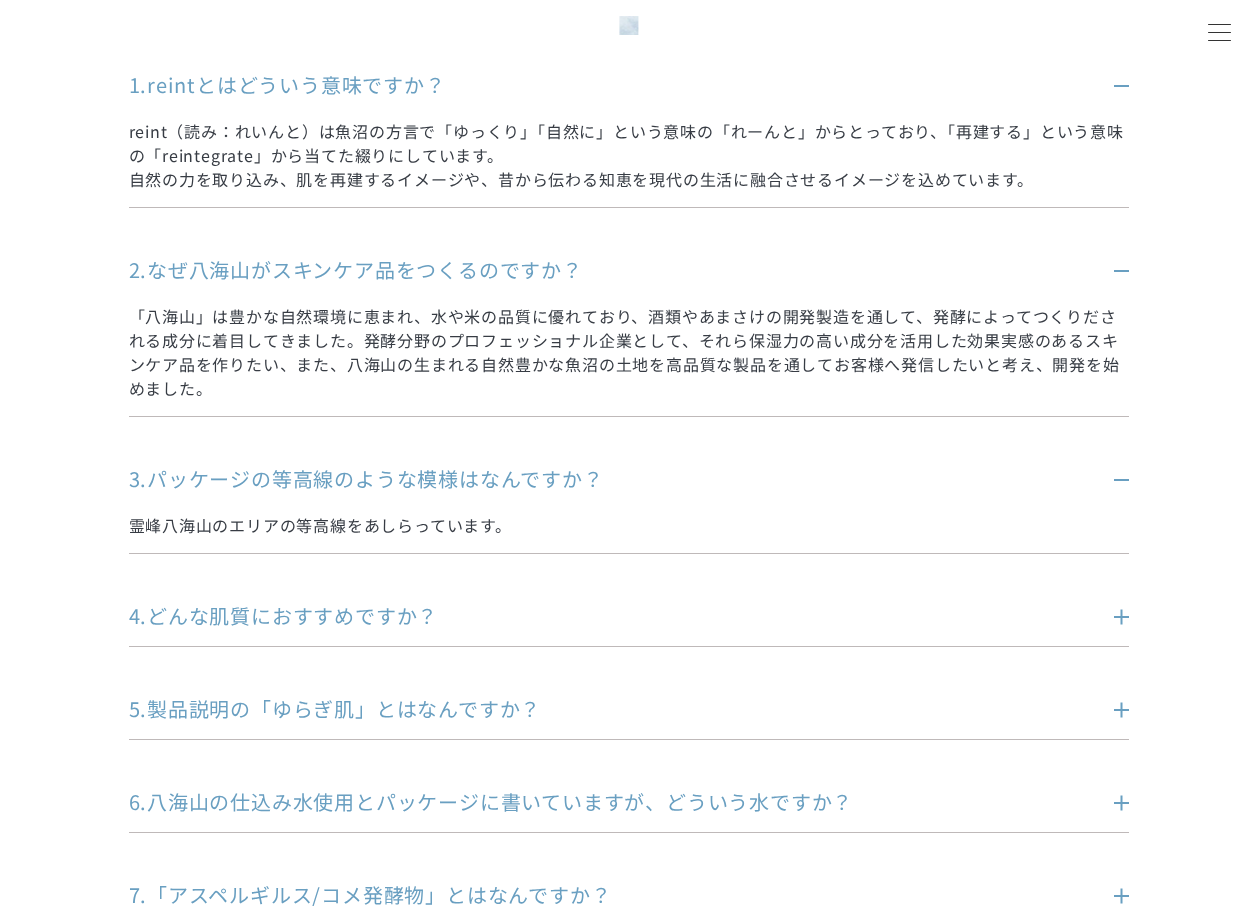 scroll, scrollTop: 600, scrollLeft: 0, axis: vertical 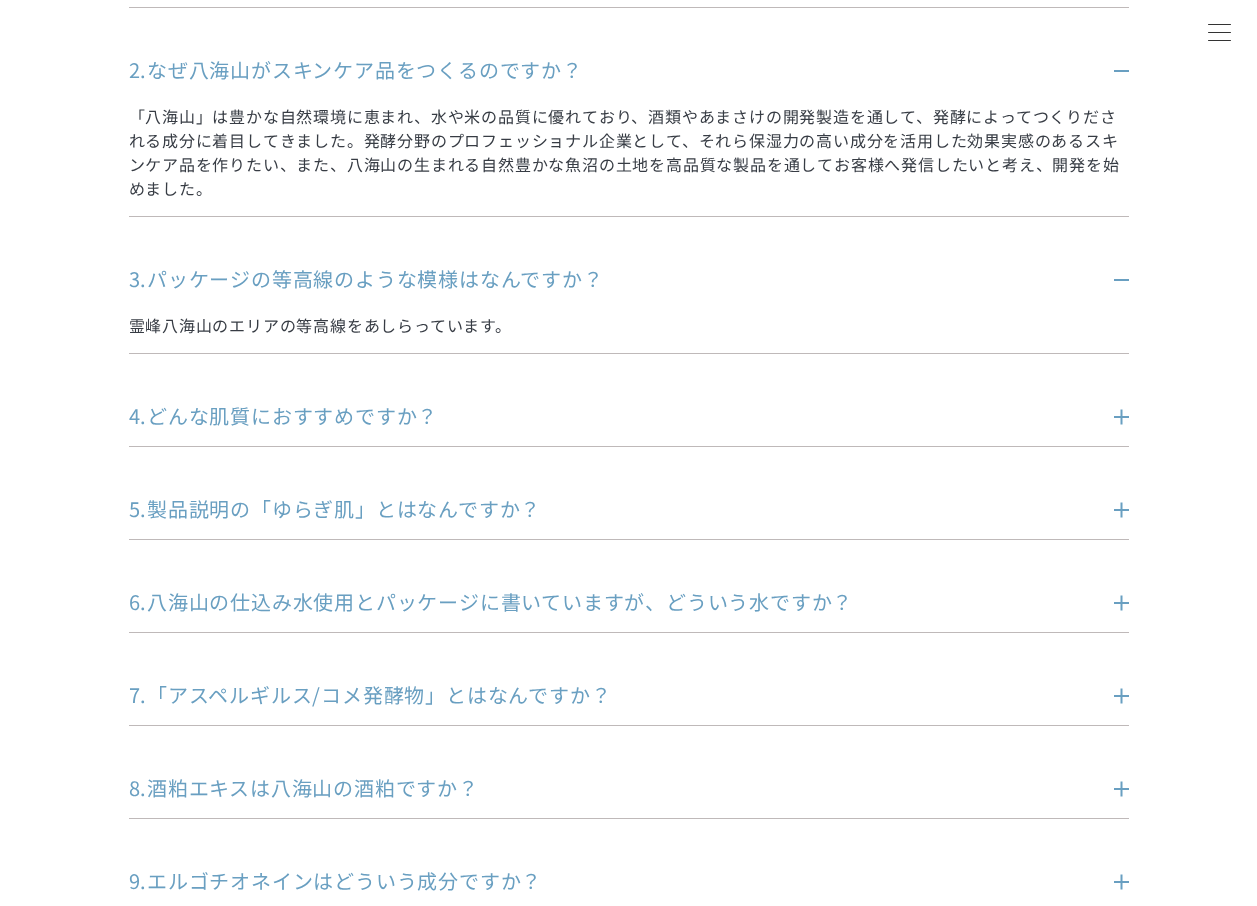 click on "4.どんな肌質におすすめですか？" at bounding box center [599, 416] 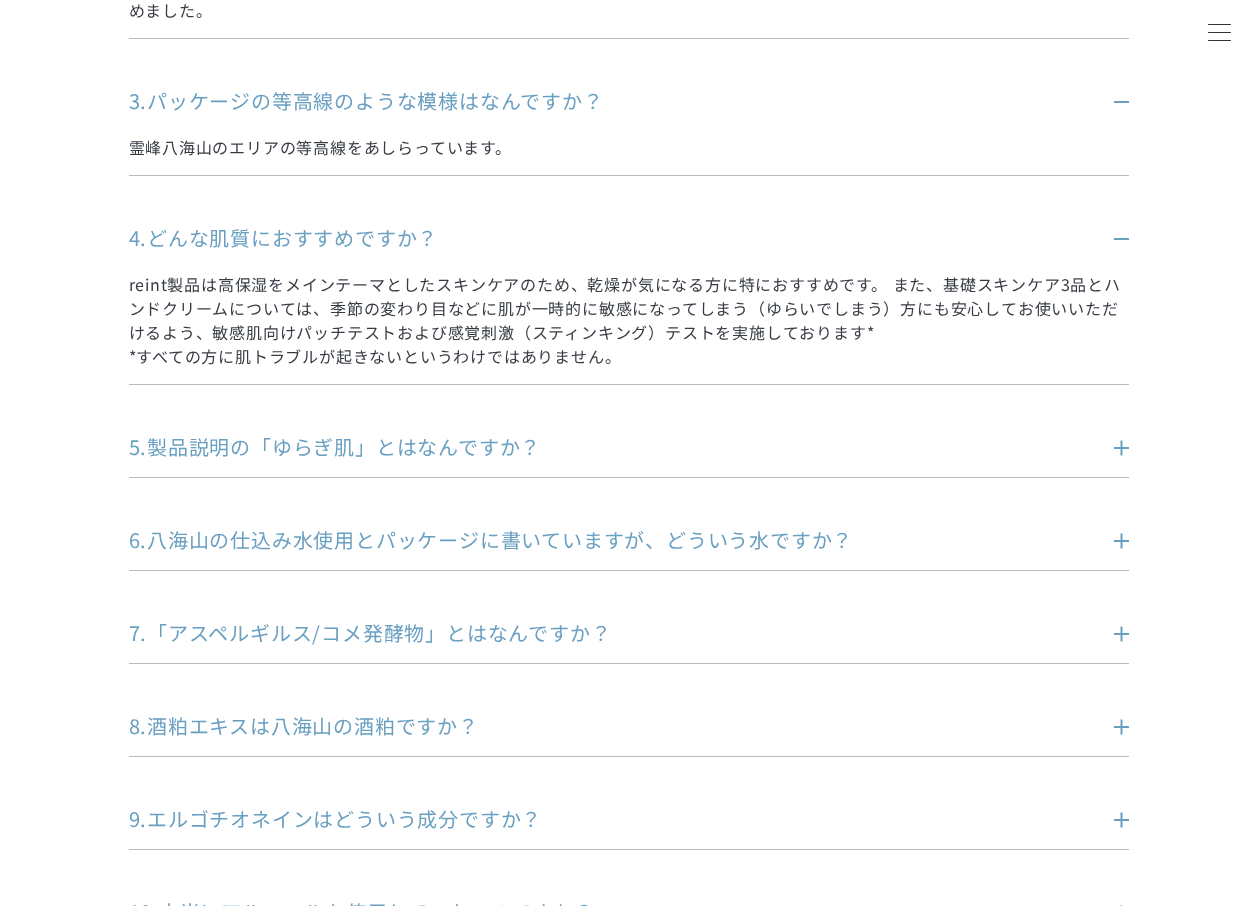 scroll, scrollTop: 800, scrollLeft: 0, axis: vertical 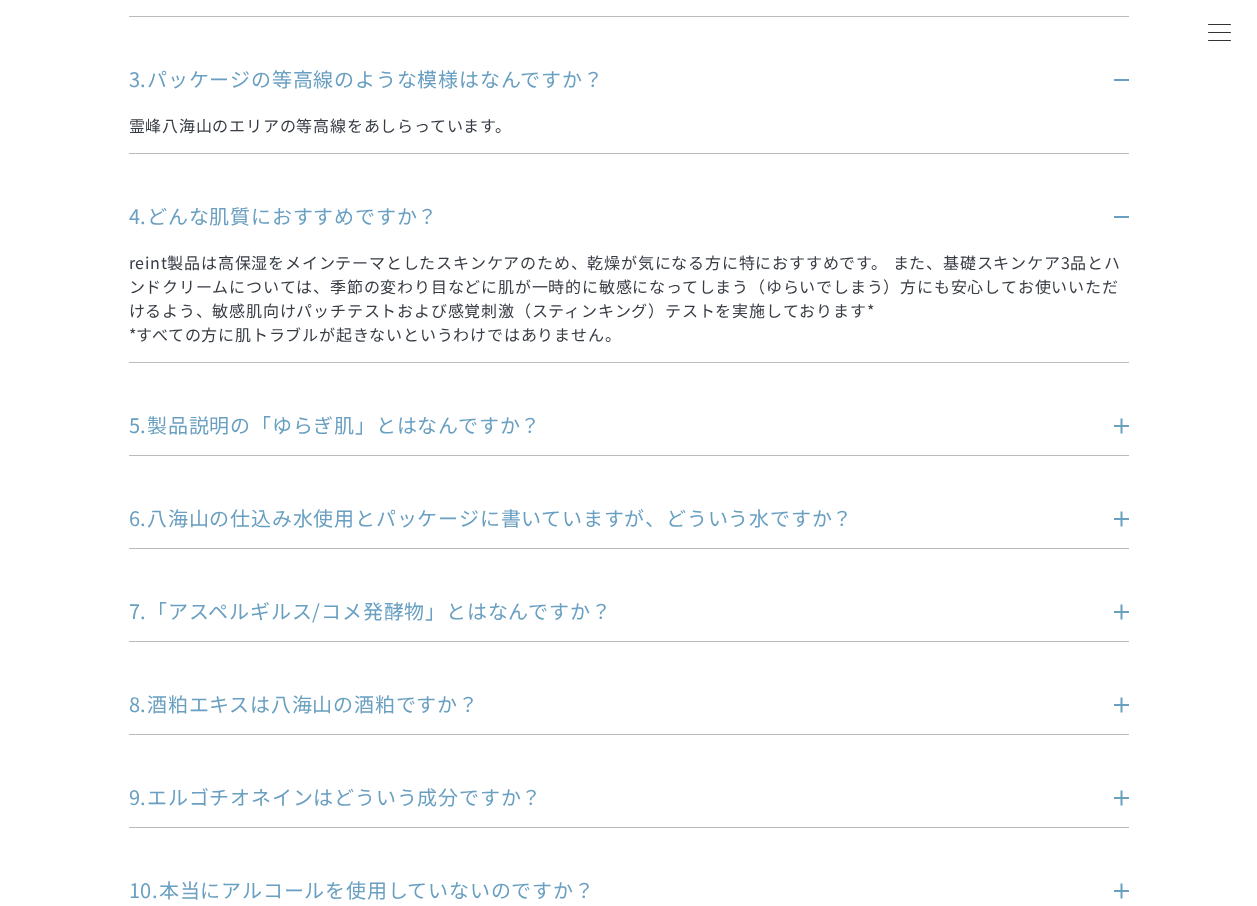 click on "5.製品説明の「ゆらぎ肌」とはなんですか？" at bounding box center [599, 425] 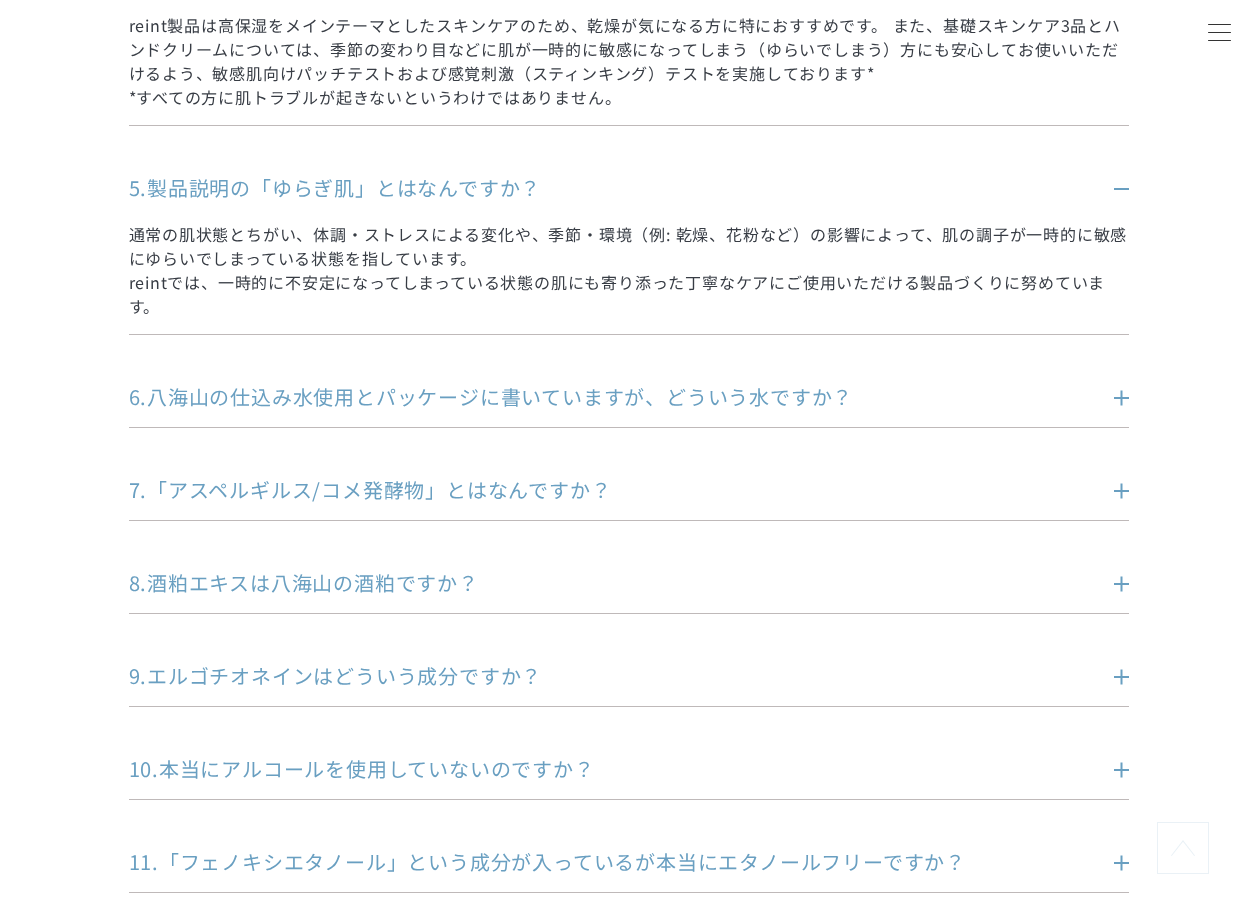 scroll, scrollTop: 1100, scrollLeft: 0, axis: vertical 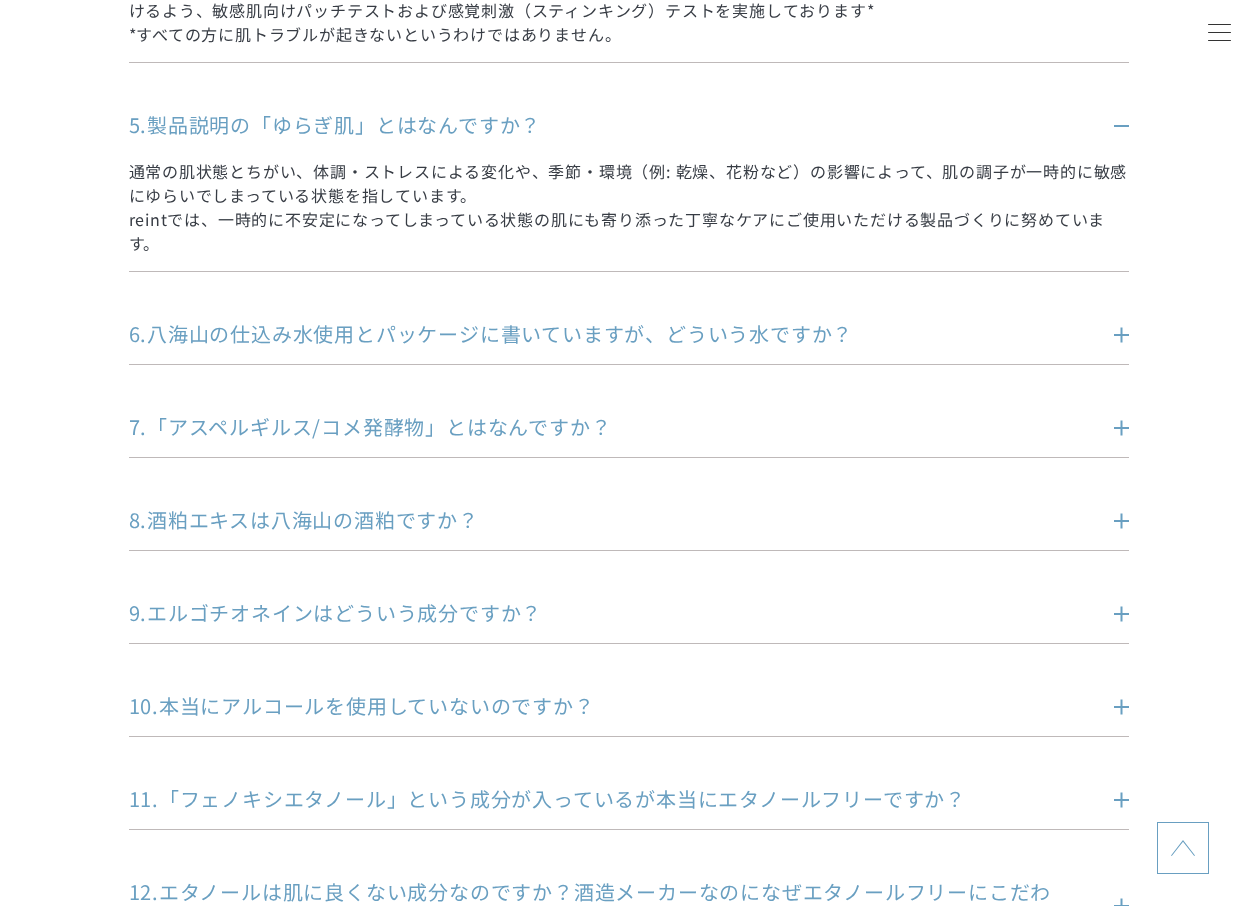 click on "6.八海山の仕込み水使用とパッケージに書いていますが、どういう水ですか？" at bounding box center (599, 334) 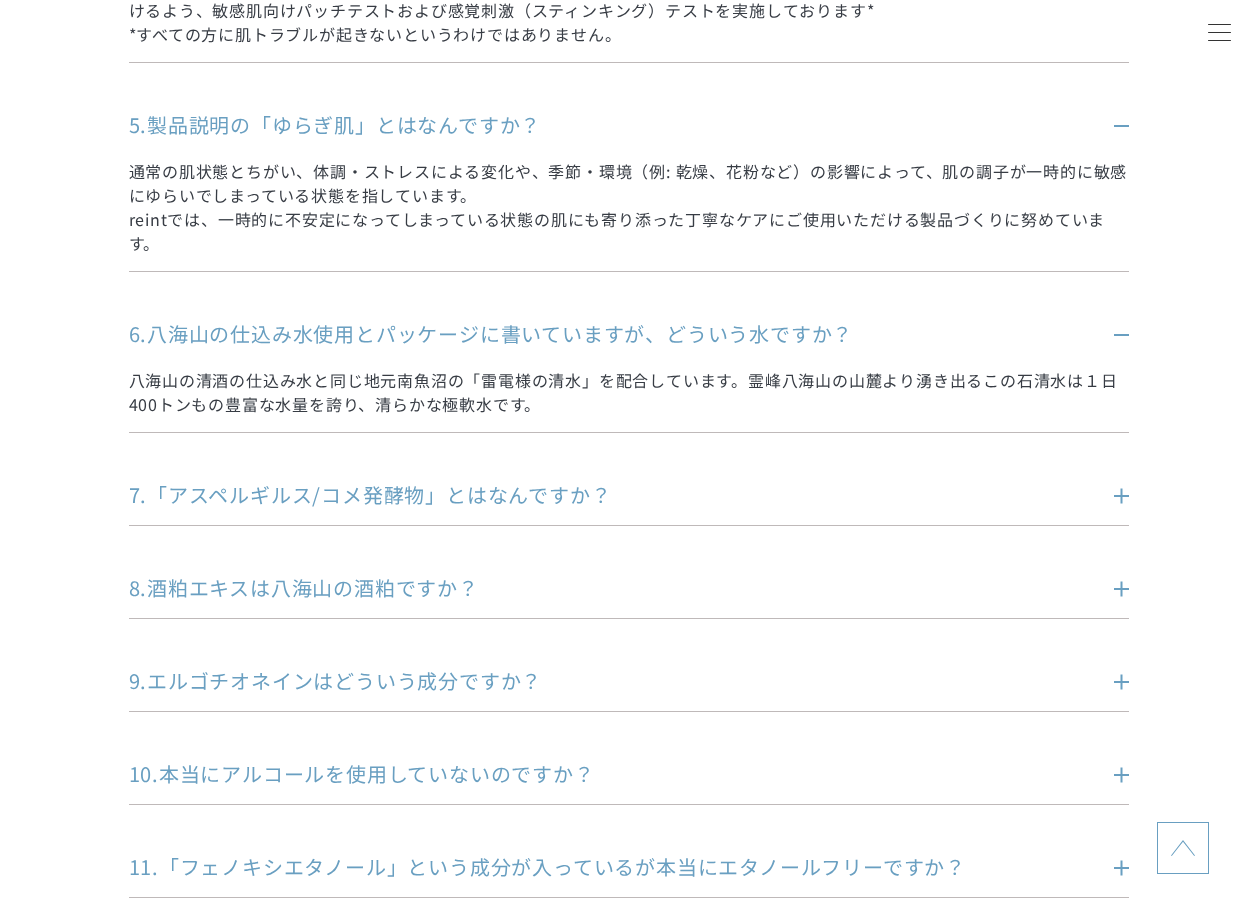 click on "7.「アスペルギルス/コメ発酵物」とはなんですか？" at bounding box center [599, 495] 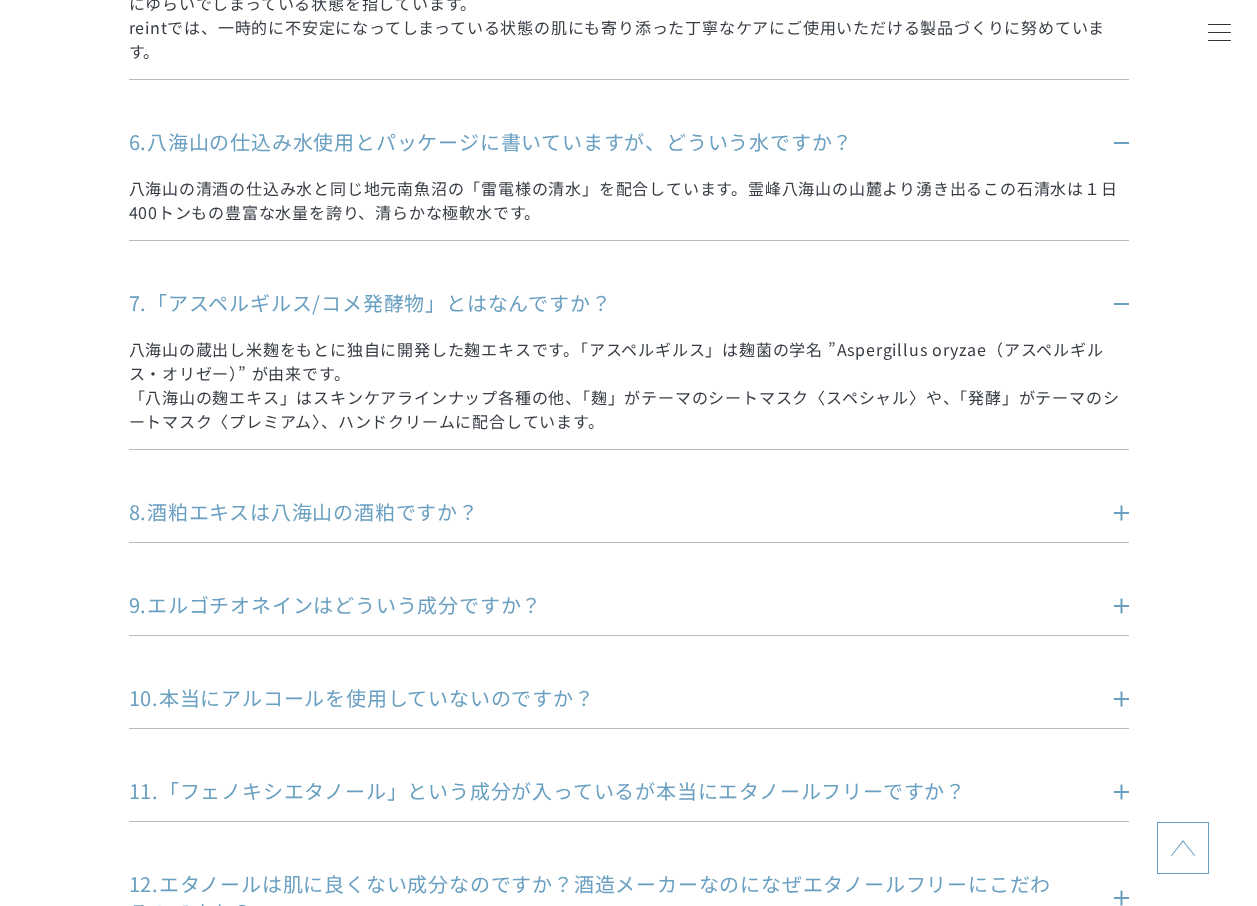 scroll, scrollTop: 1300, scrollLeft: 0, axis: vertical 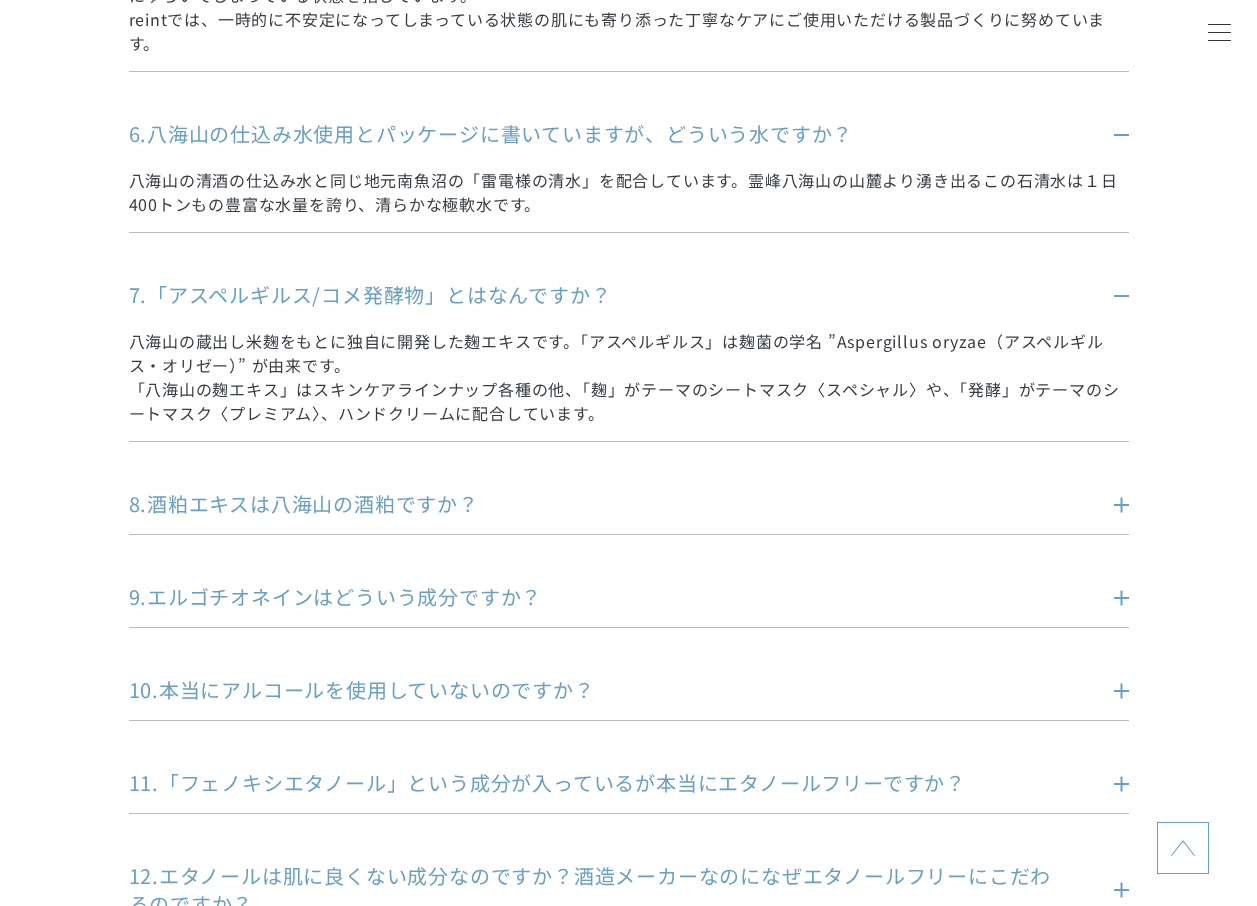 click on "8.酒粕エキスは八海山の酒粕ですか？" at bounding box center (599, 504) 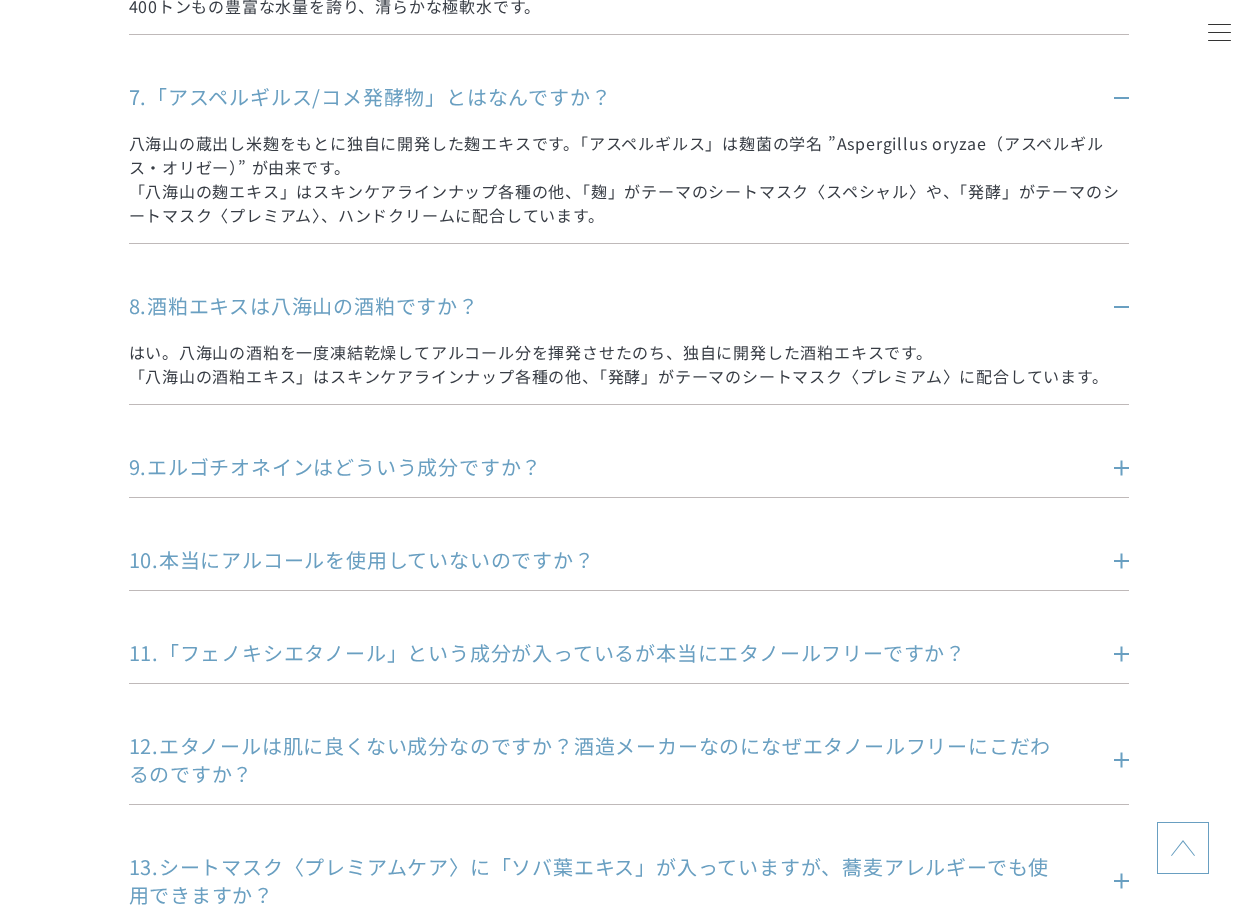 scroll, scrollTop: 1500, scrollLeft: 0, axis: vertical 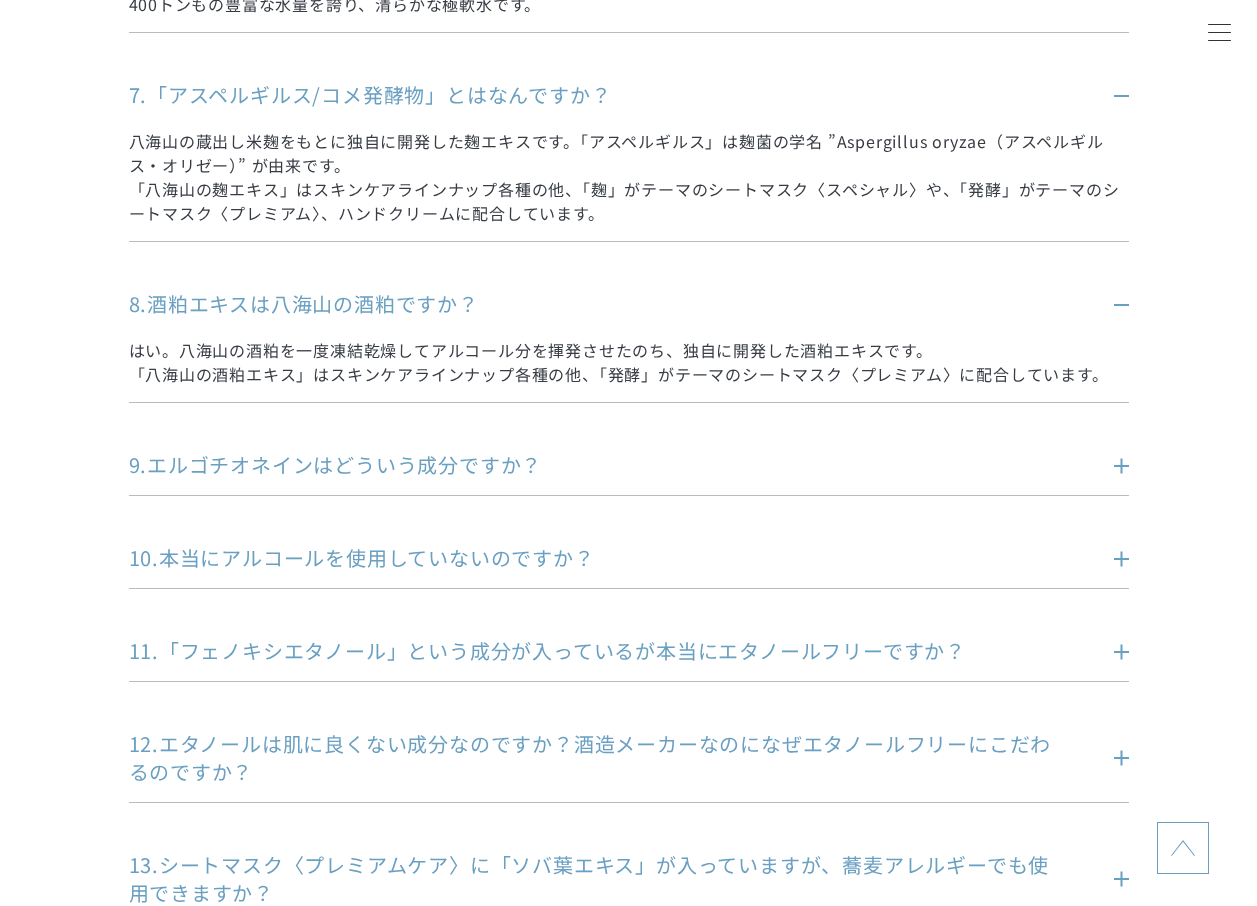 click on "1.reintとはどういう意味ですか？
reint（読み：れいんと）は魚沼の方言で「ゆっくり」「自然に」という意味の「れーんと」からとっており、「再建する」という意味の「reintegrate」から当てた綴りにしています。 自然の力を取り込み、肌を再建するイメージや、昔から伝わる知恵を現代の生活に融合させるイメージを込めています。
2.なぜ八海山がスキンケア品をつくるのですか？
3.パッケージの等高線のような模様はなんですか？
霊峰八海山のエリアの等高線をあしらっています。
4.どんな肌質におすすめですか？
*すべての方に肌トラブルが起きないというわけではありません。
5.製品説明の「ゆらぎ肌」とはなんですか？" at bounding box center (629, 1091) 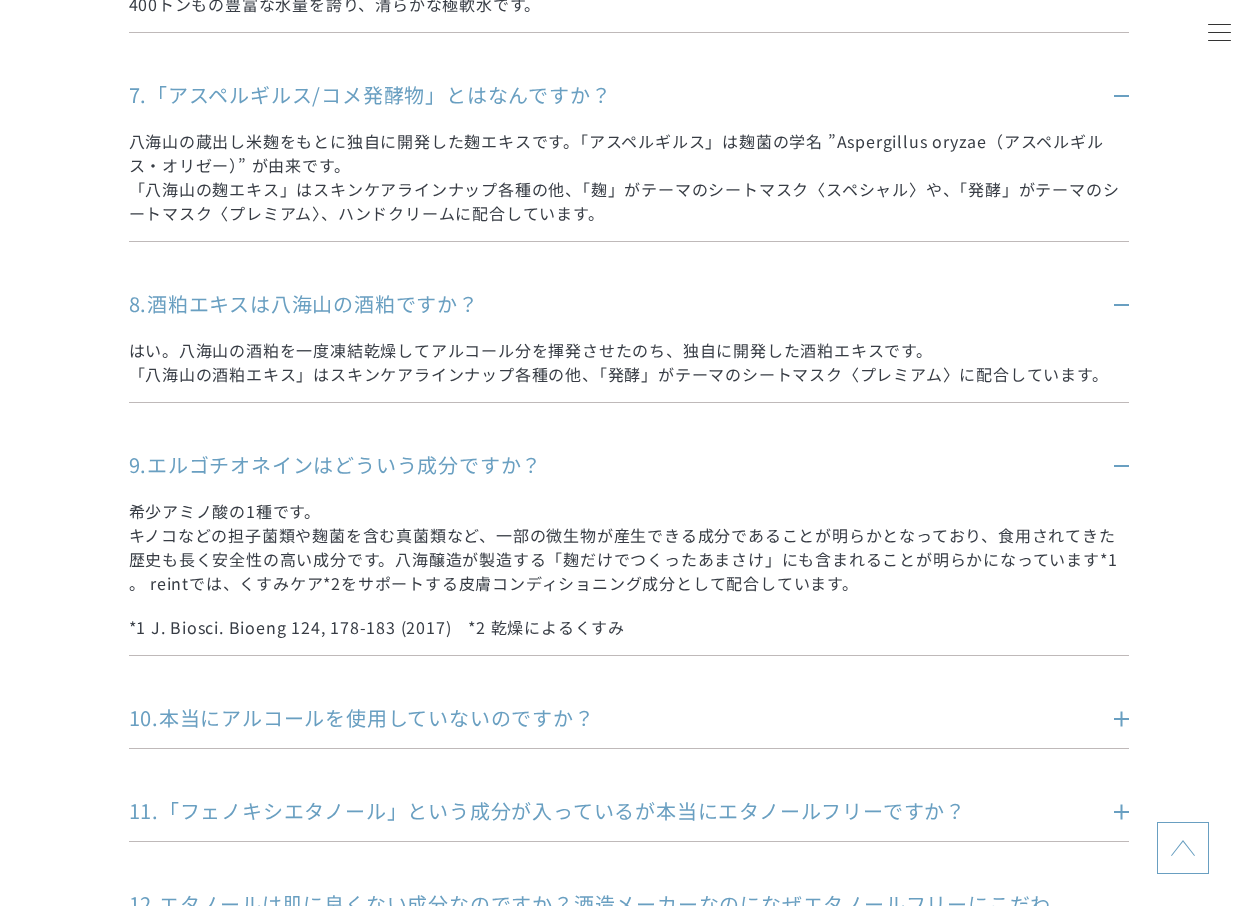 scroll, scrollTop: 1600, scrollLeft: 0, axis: vertical 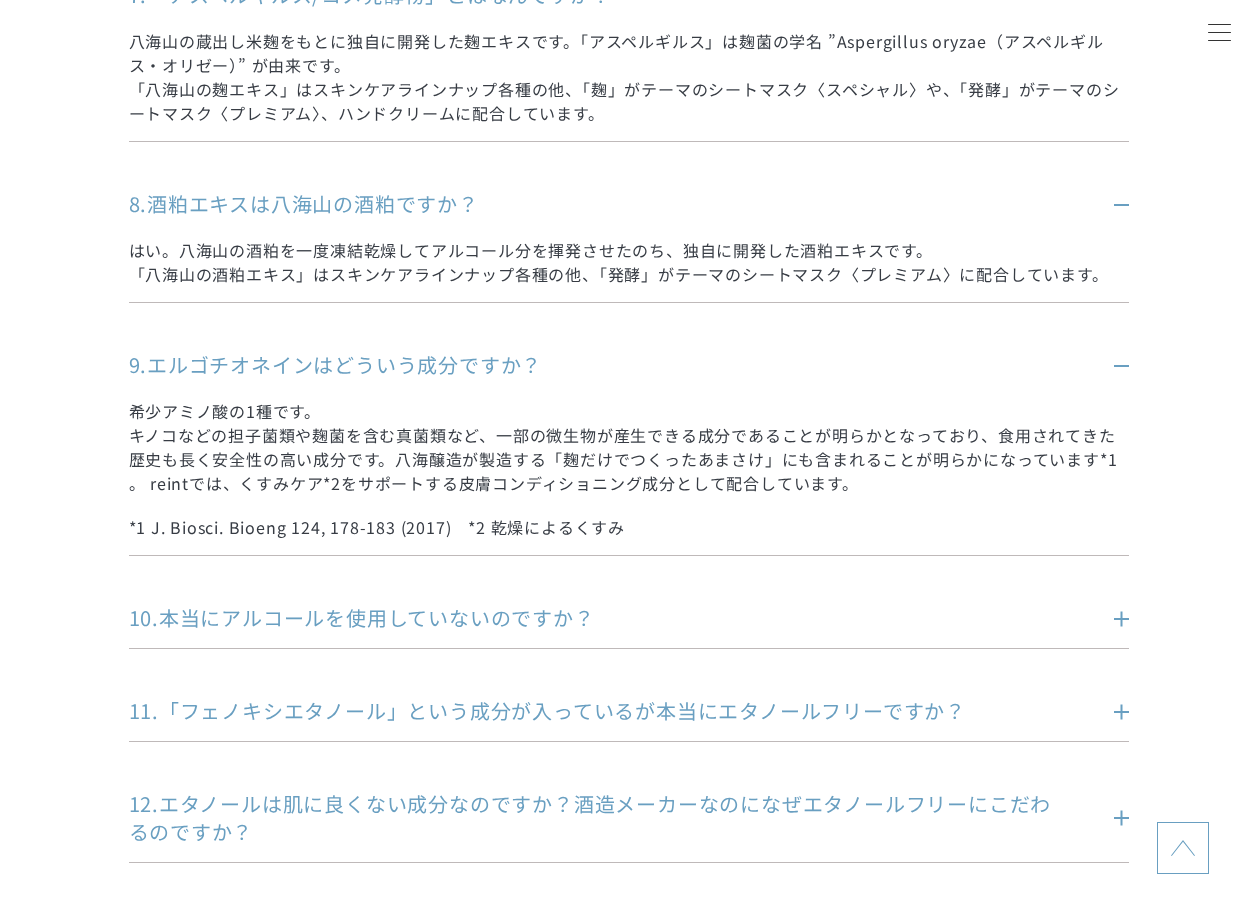 click on "10.本当にアルコールを使用していないのですか？" at bounding box center [599, 618] 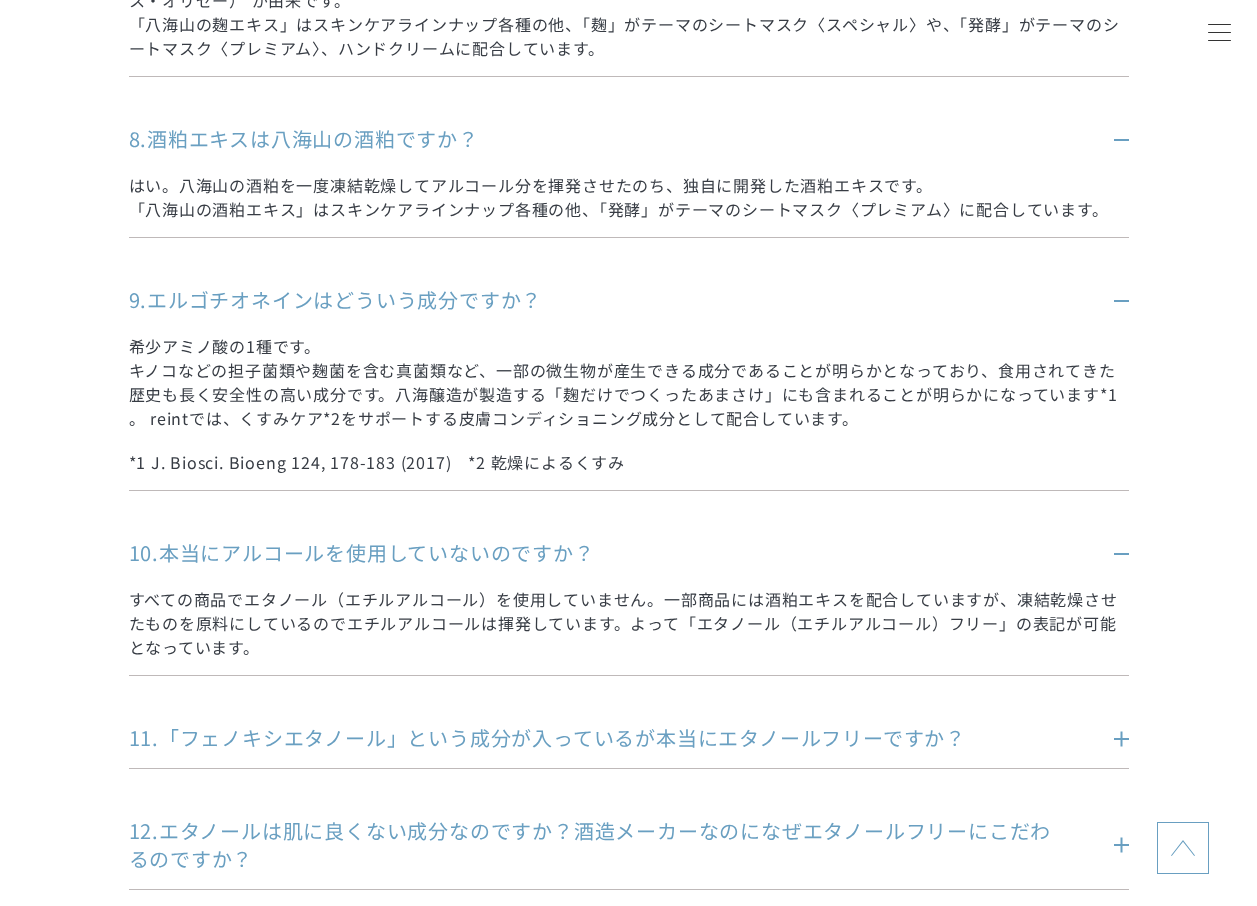 scroll, scrollTop: 1700, scrollLeft: 0, axis: vertical 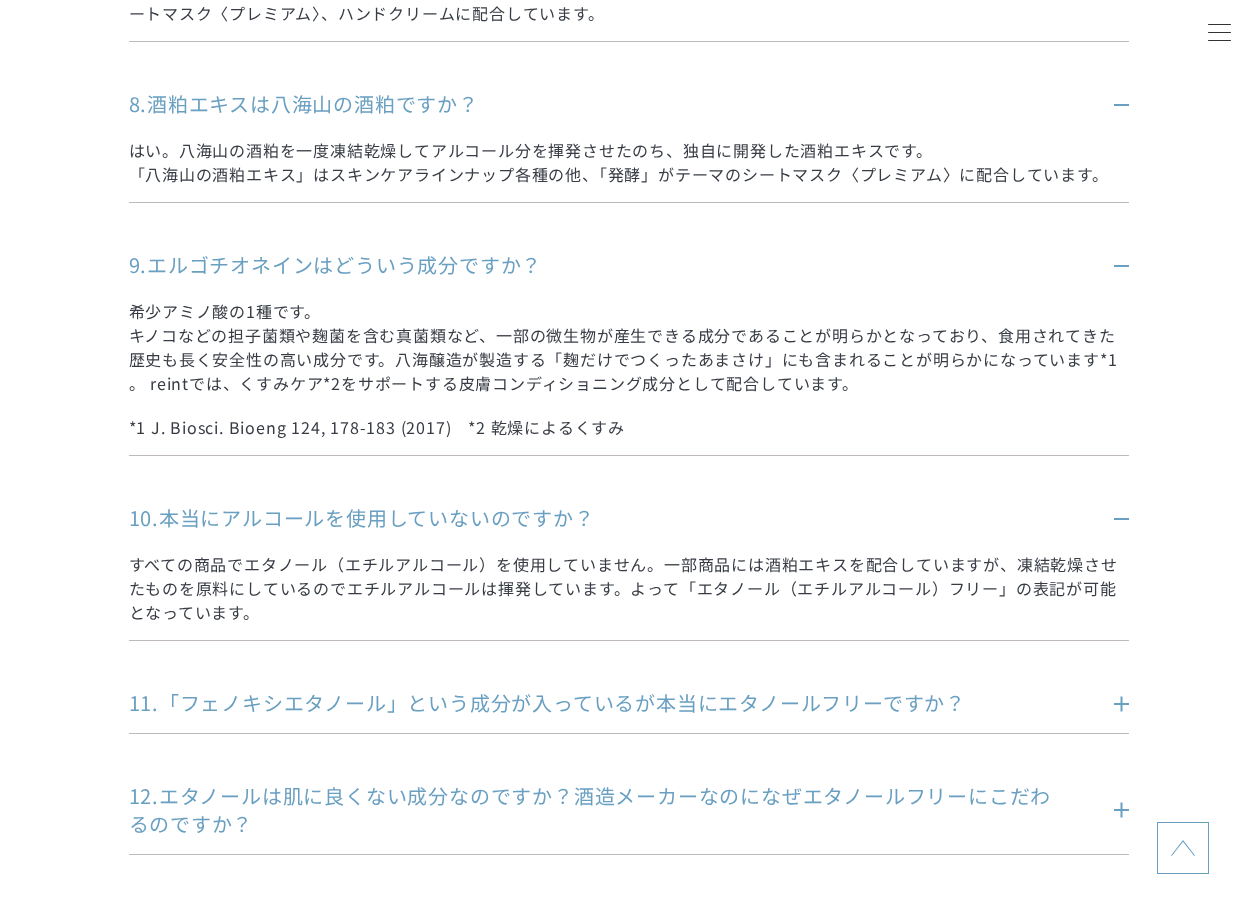 click on "11.「フェノキシエタノール」という成分が入っているが本当にエタノールフリーですか？" at bounding box center (599, 703) 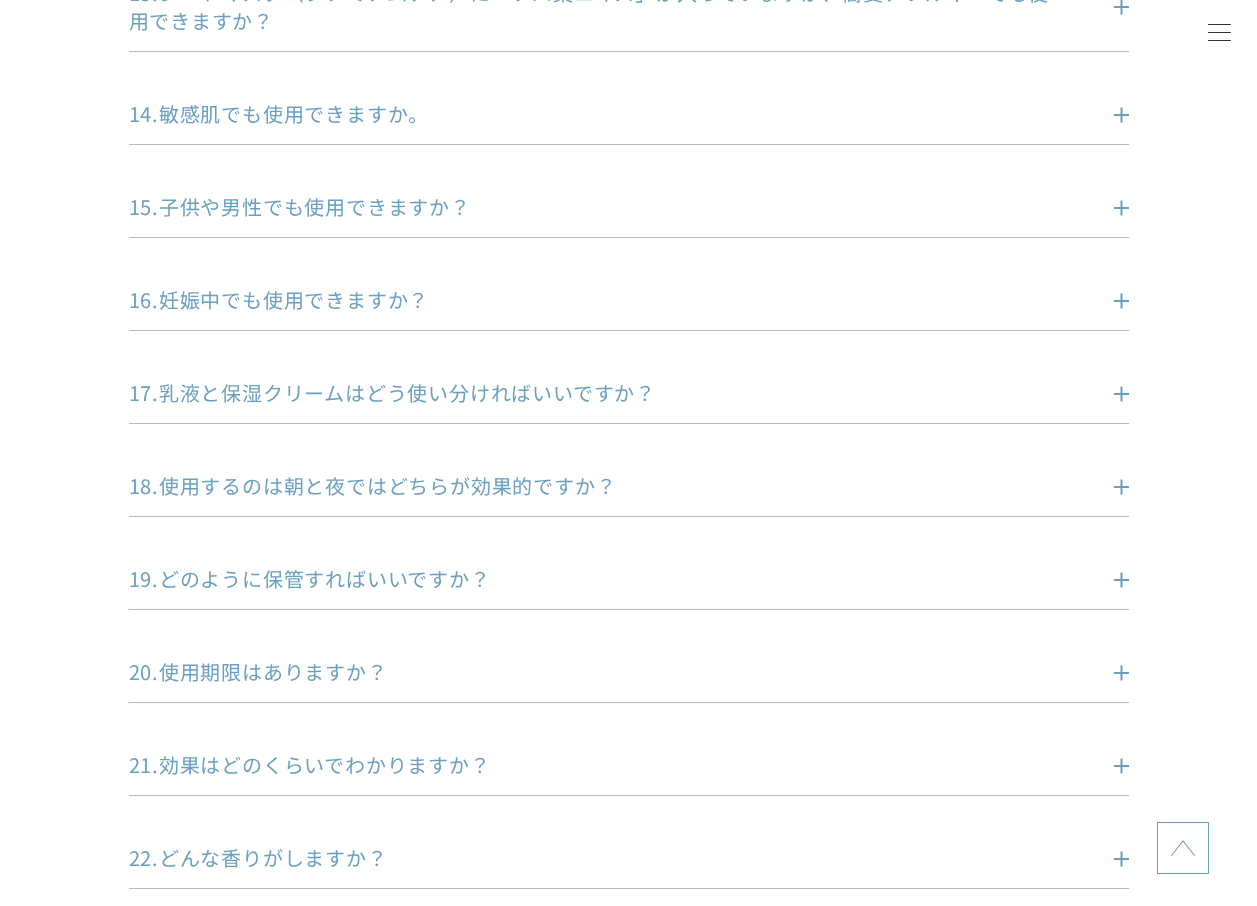 scroll, scrollTop: 2700, scrollLeft: 0, axis: vertical 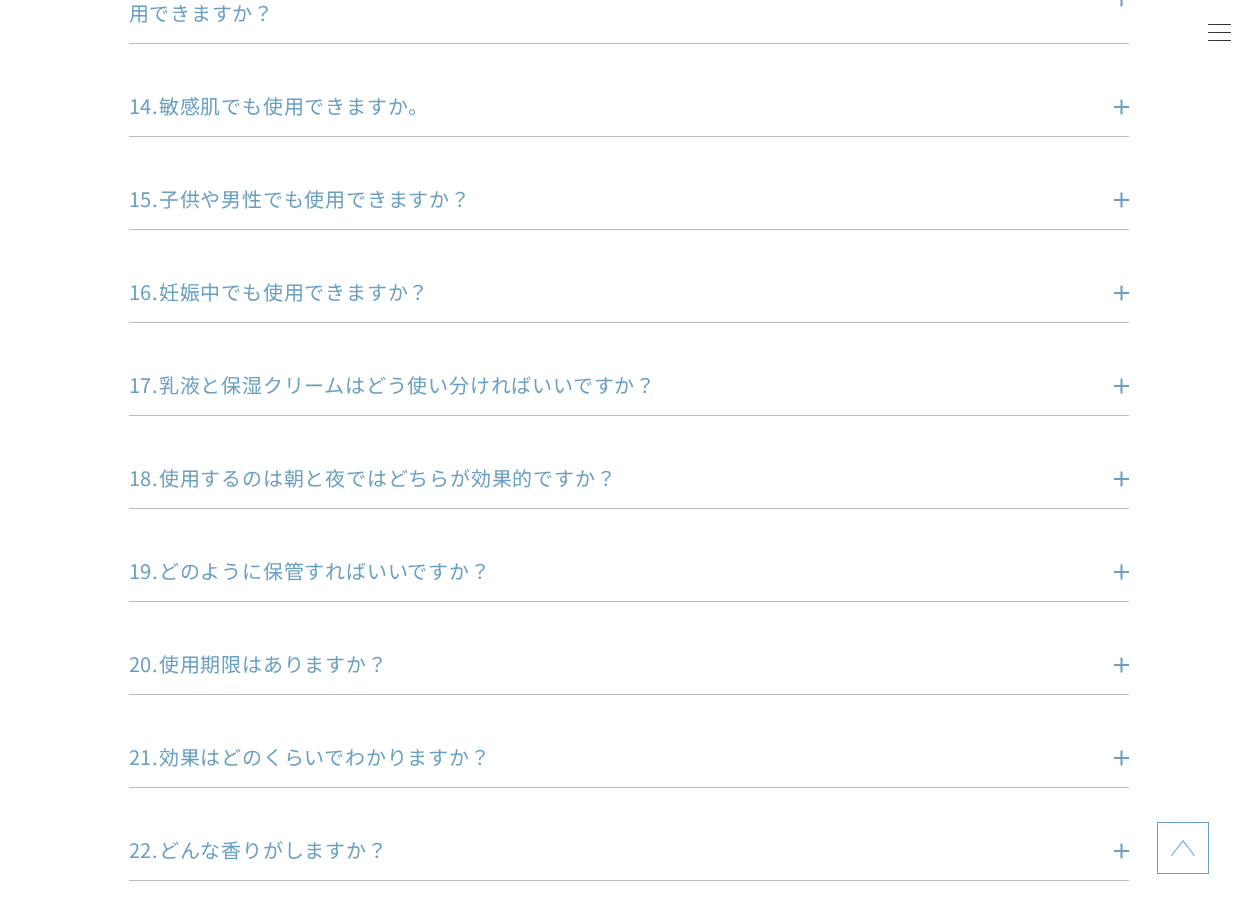 click on "18.使用するのは朝と夜ではどちらが効果的ですか？
基礎スキンケアについては朝、夜ともにお使いいただけます。シートマスクについては夜おやすみ前の、ゆっくりとした時間にご使用いただくのが特におすすめです。" at bounding box center [629, 486] 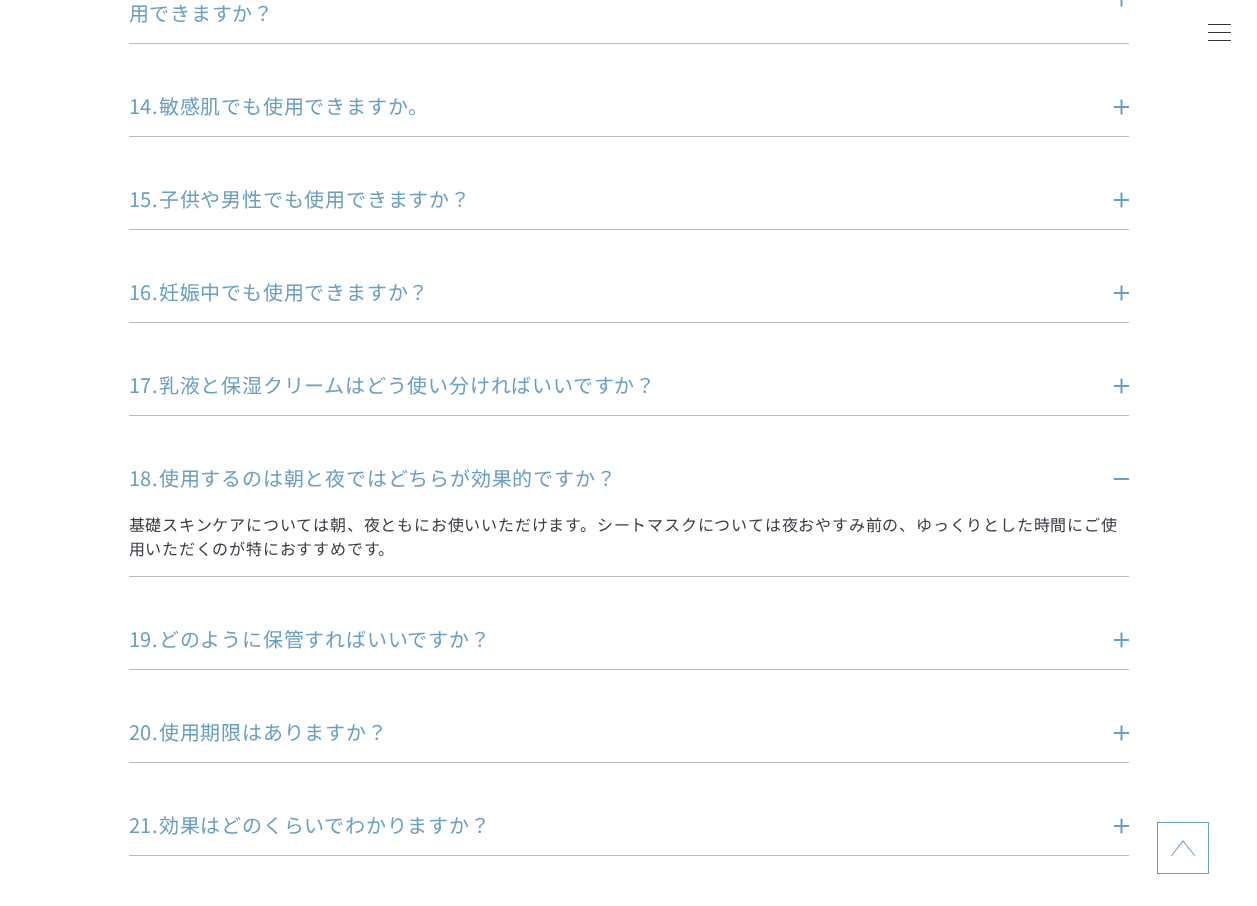 click on "19.どのように保管すればいいですか？" at bounding box center [599, 639] 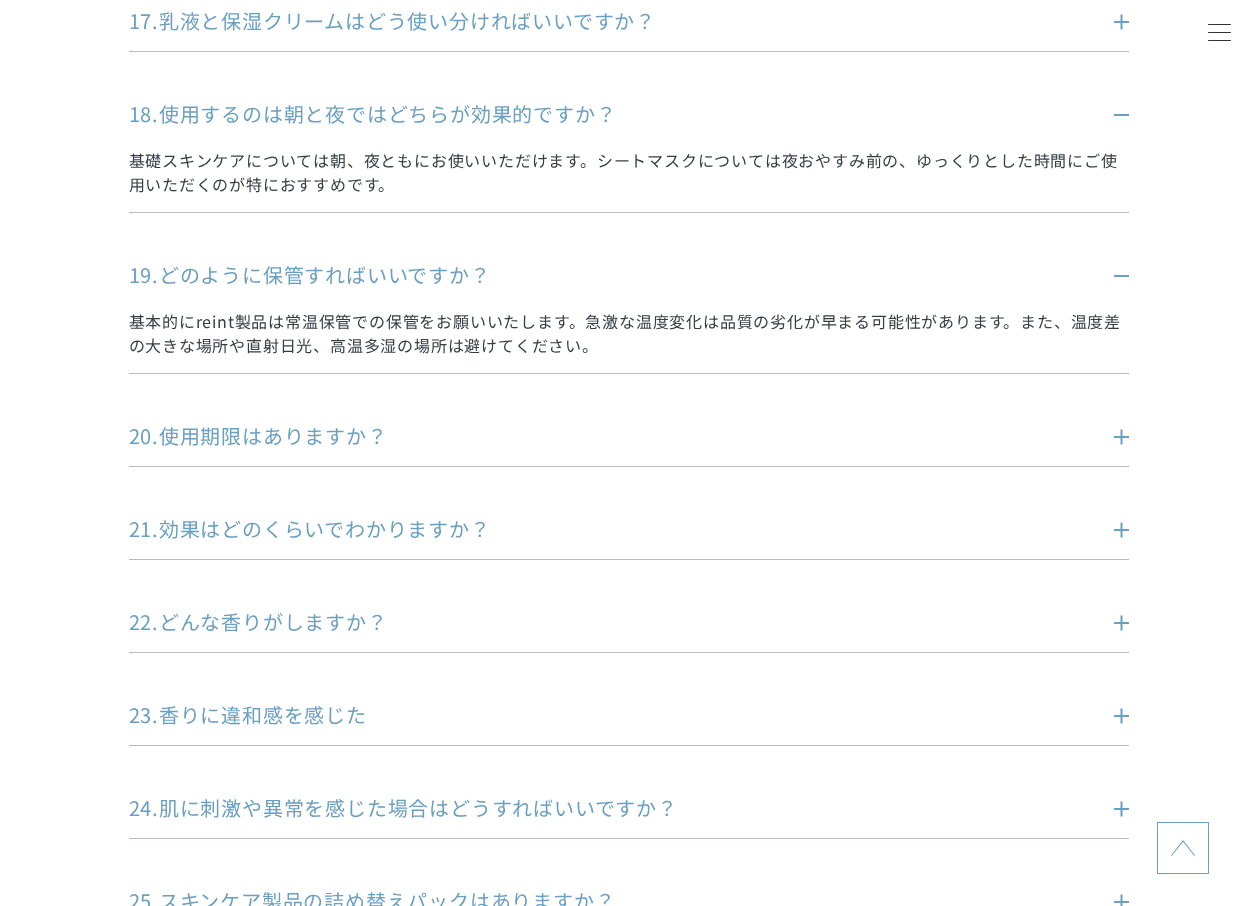 scroll, scrollTop: 3200, scrollLeft: 0, axis: vertical 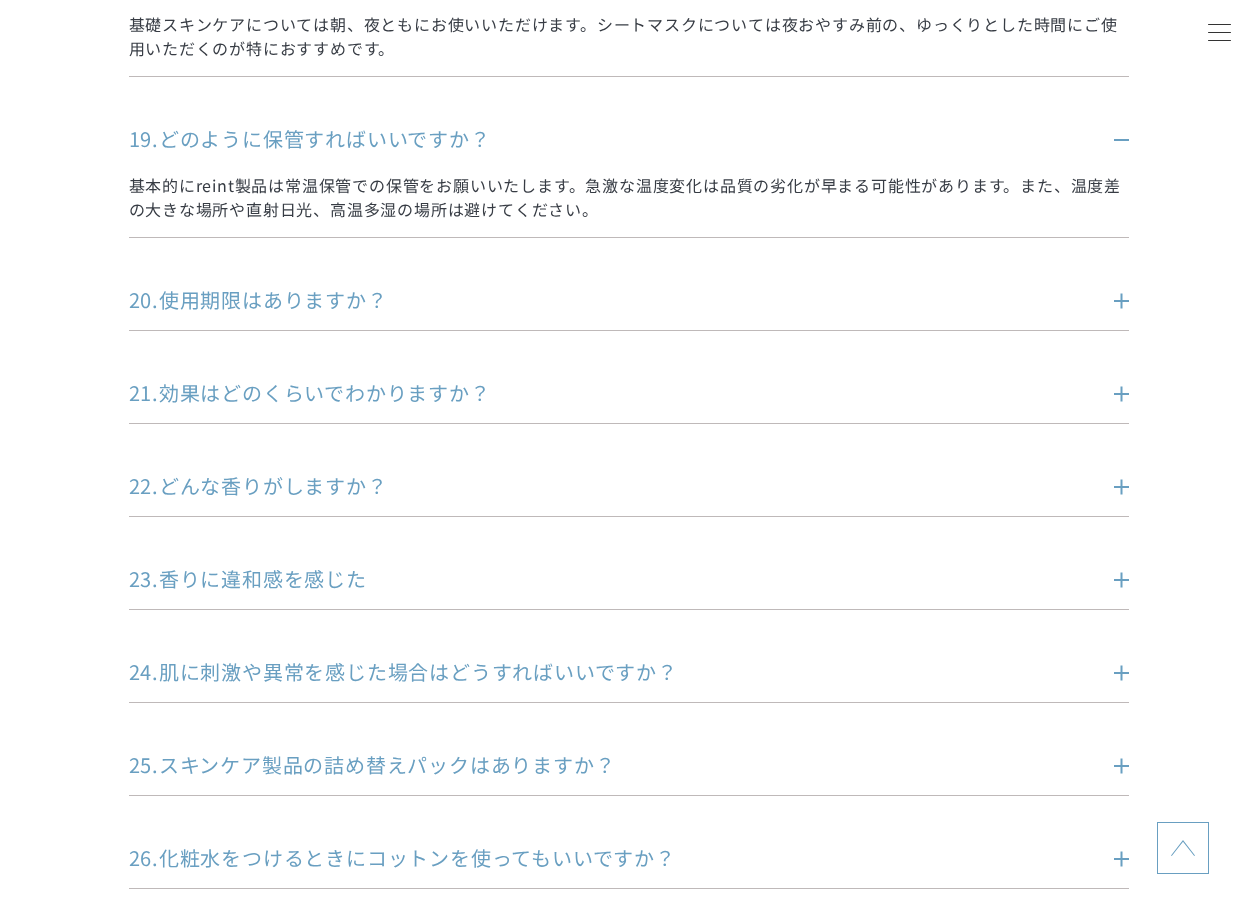 click on "22.どんな香りがしますか？" at bounding box center [599, 486] 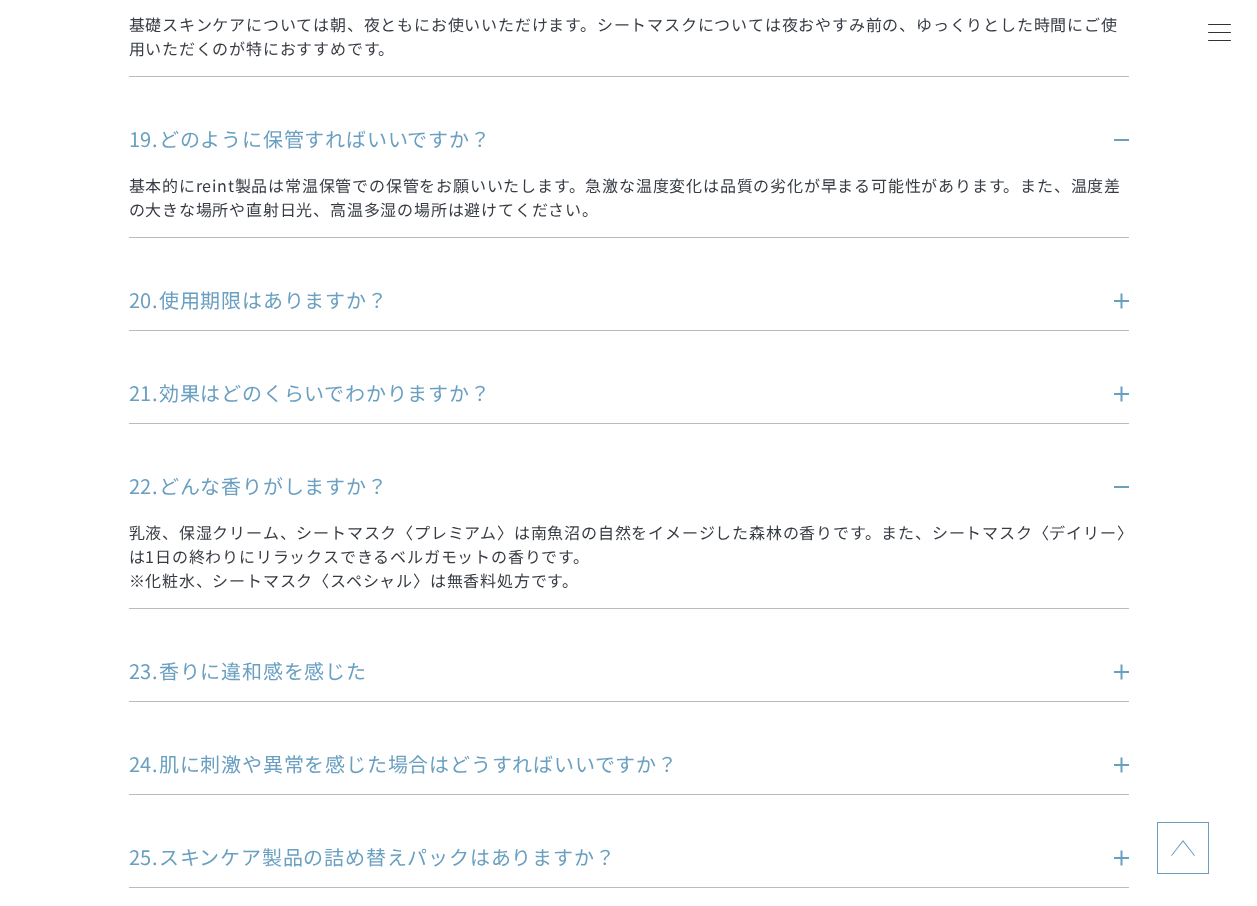 click on "23.香りに違和感を感じた" at bounding box center (599, 671) 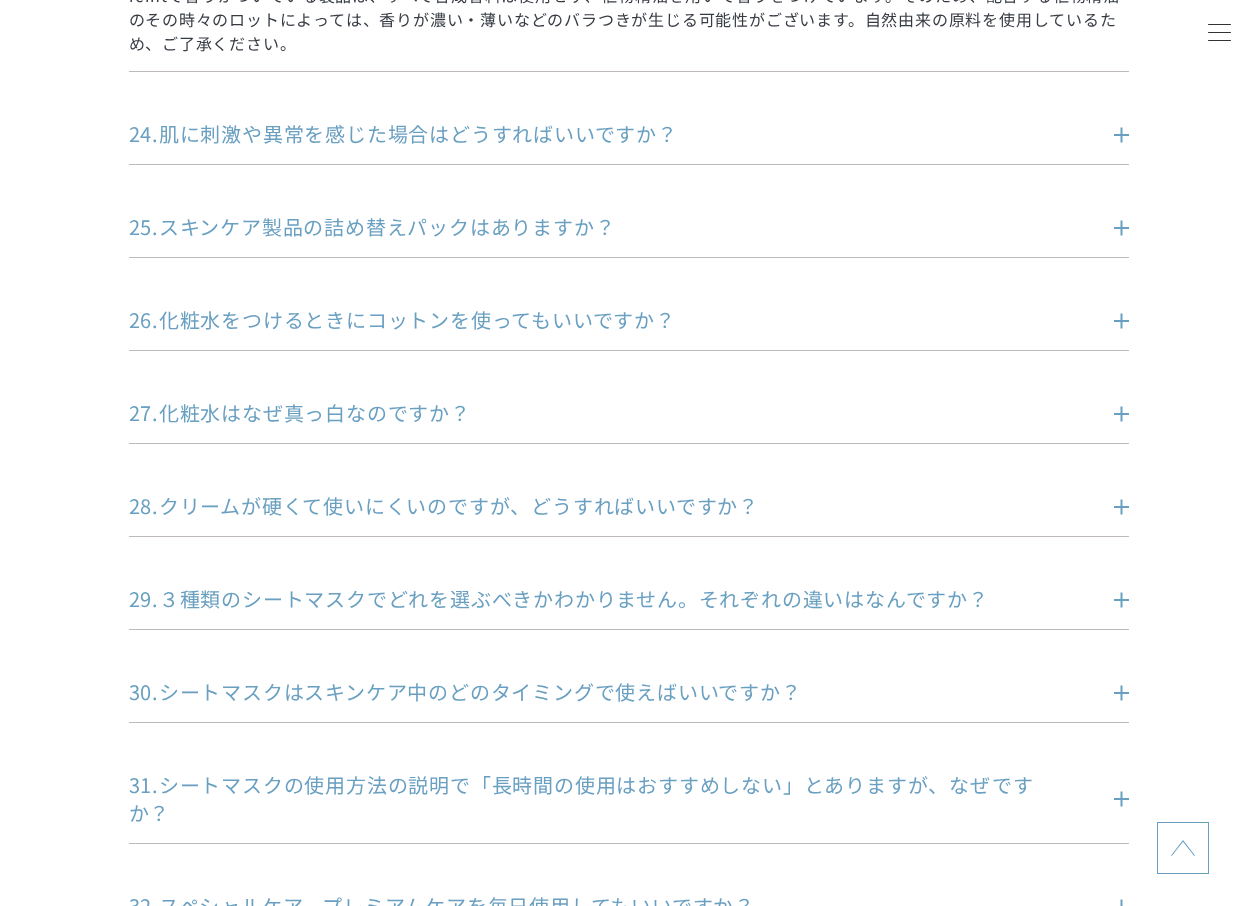 scroll, scrollTop: 4100, scrollLeft: 0, axis: vertical 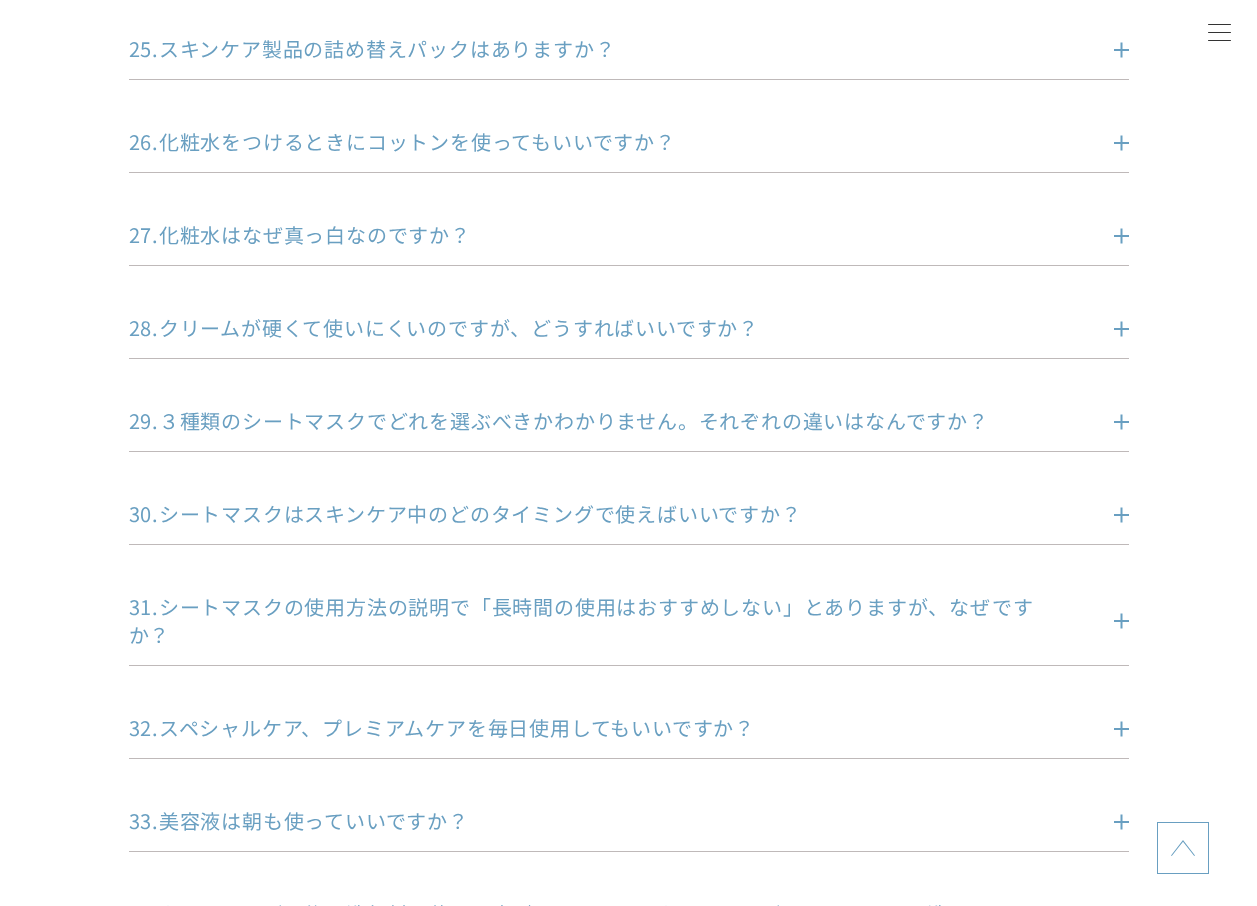 click on "27.化粧水はなぜ真っ白なのですか？" at bounding box center (599, 235) 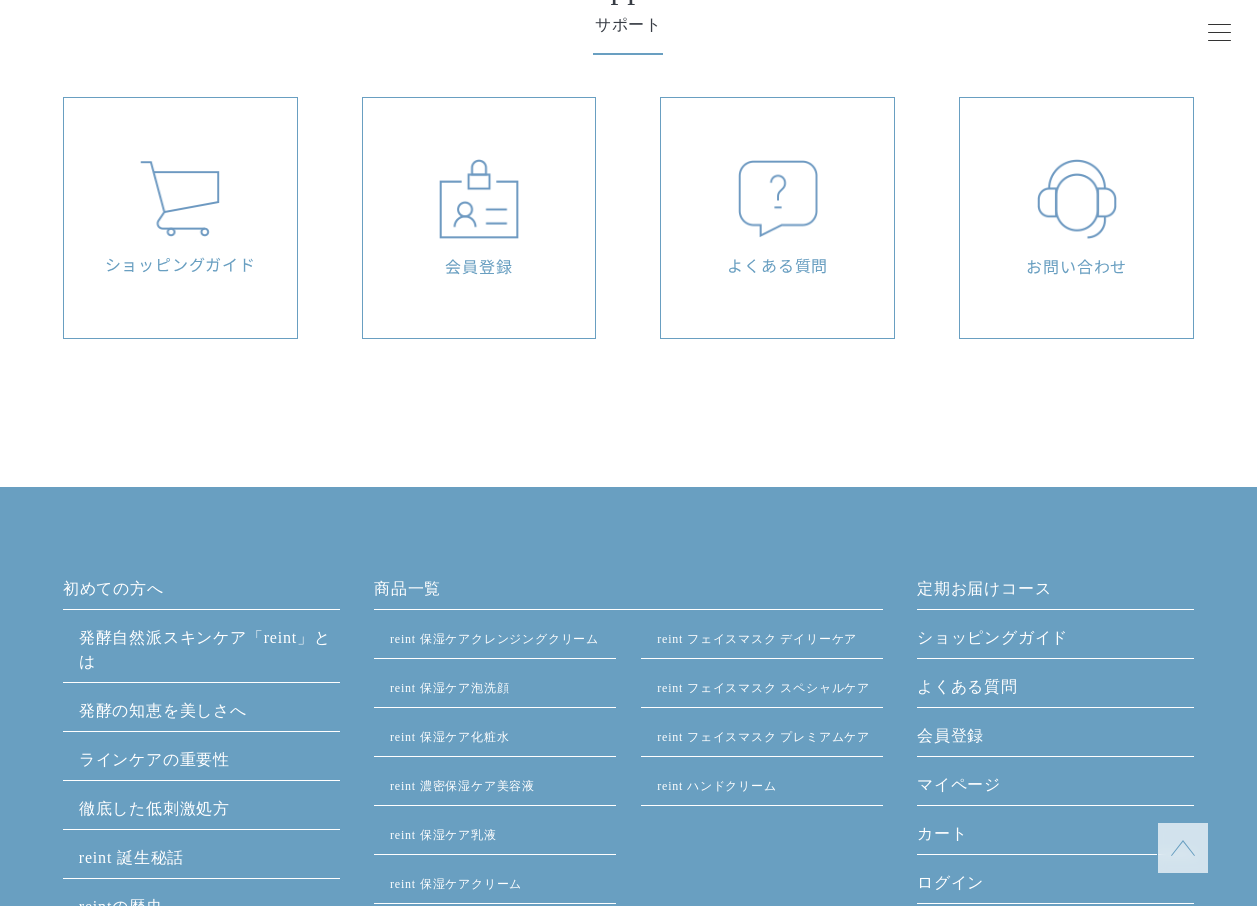 scroll, scrollTop: 6100, scrollLeft: 0, axis: vertical 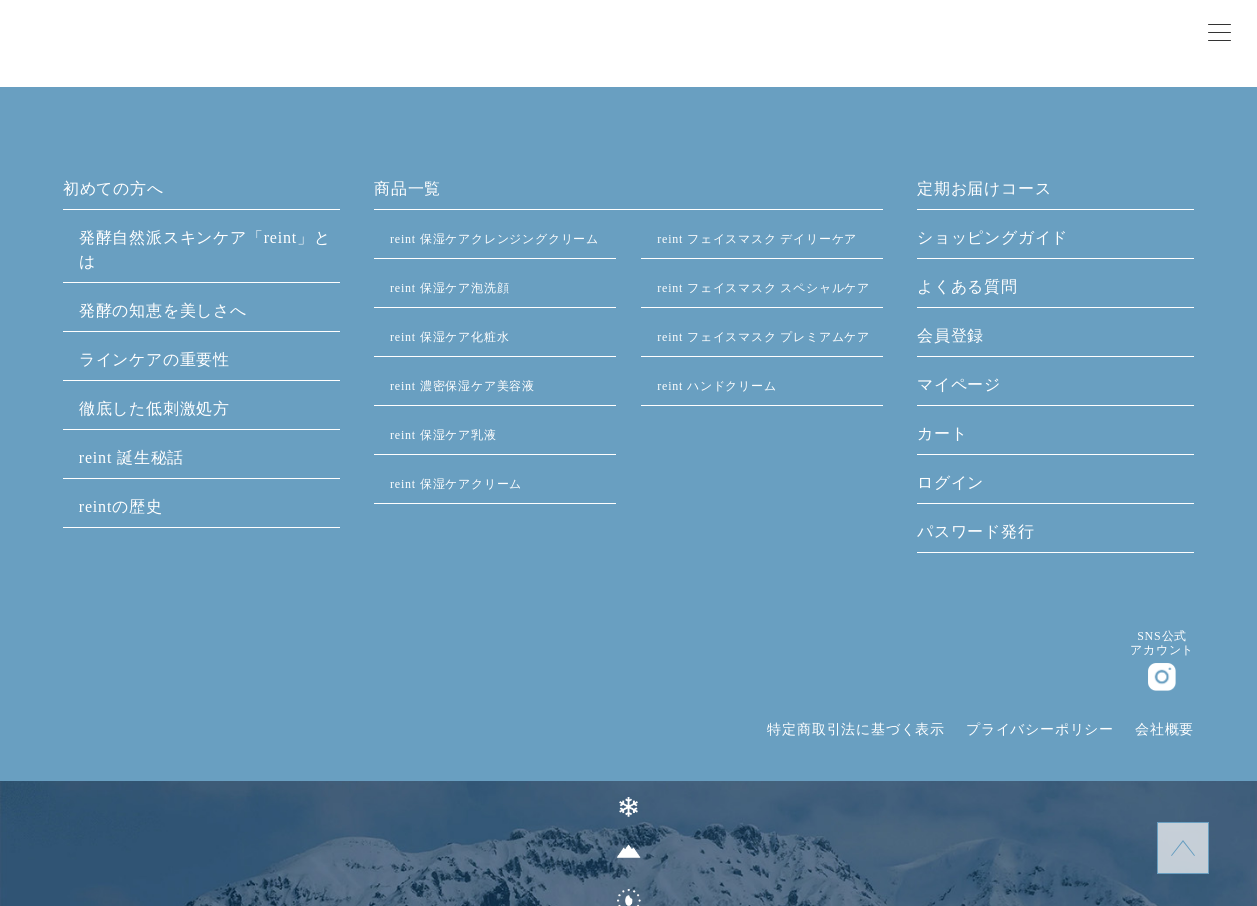 click on "reintの歴史" at bounding box center [121, 506] 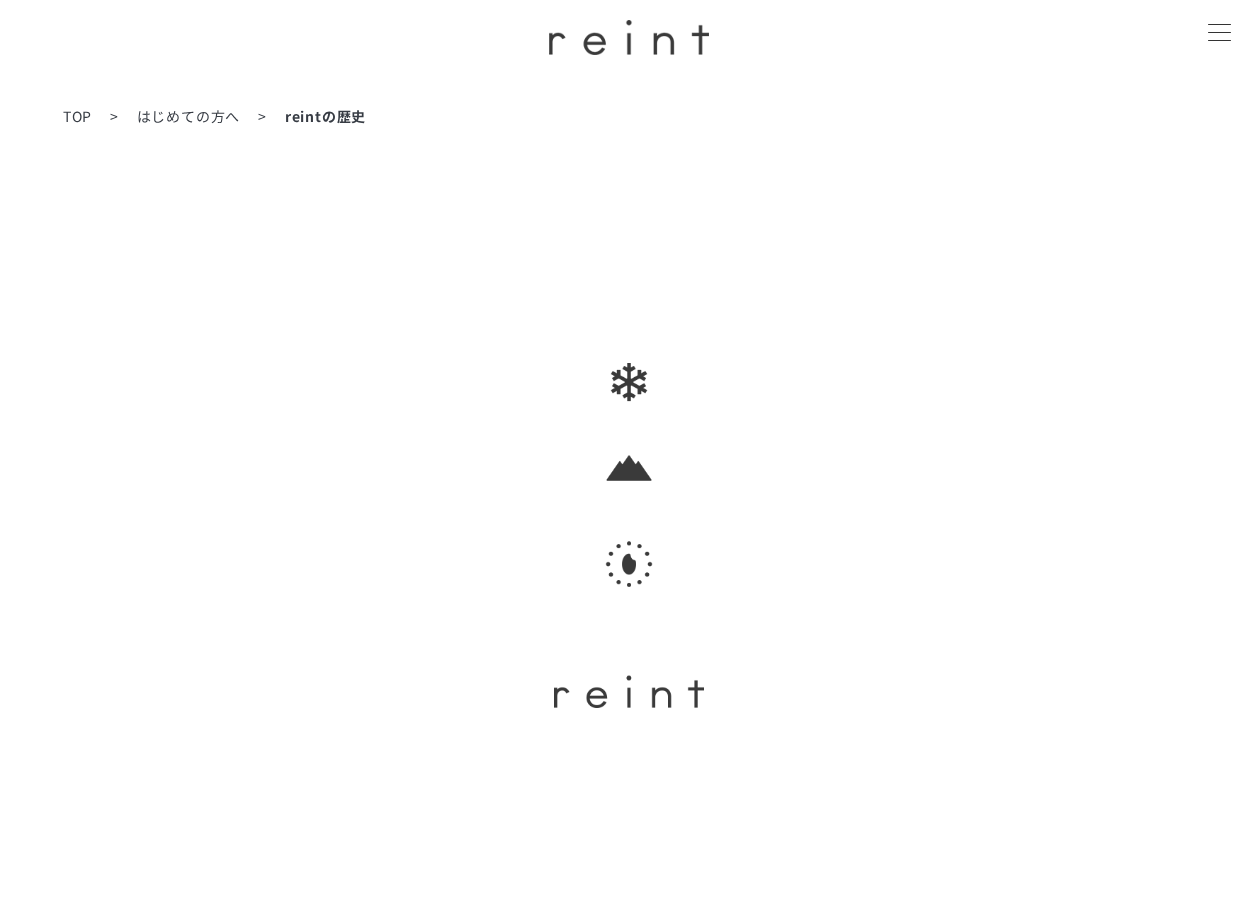 scroll, scrollTop: 300, scrollLeft: 0, axis: vertical 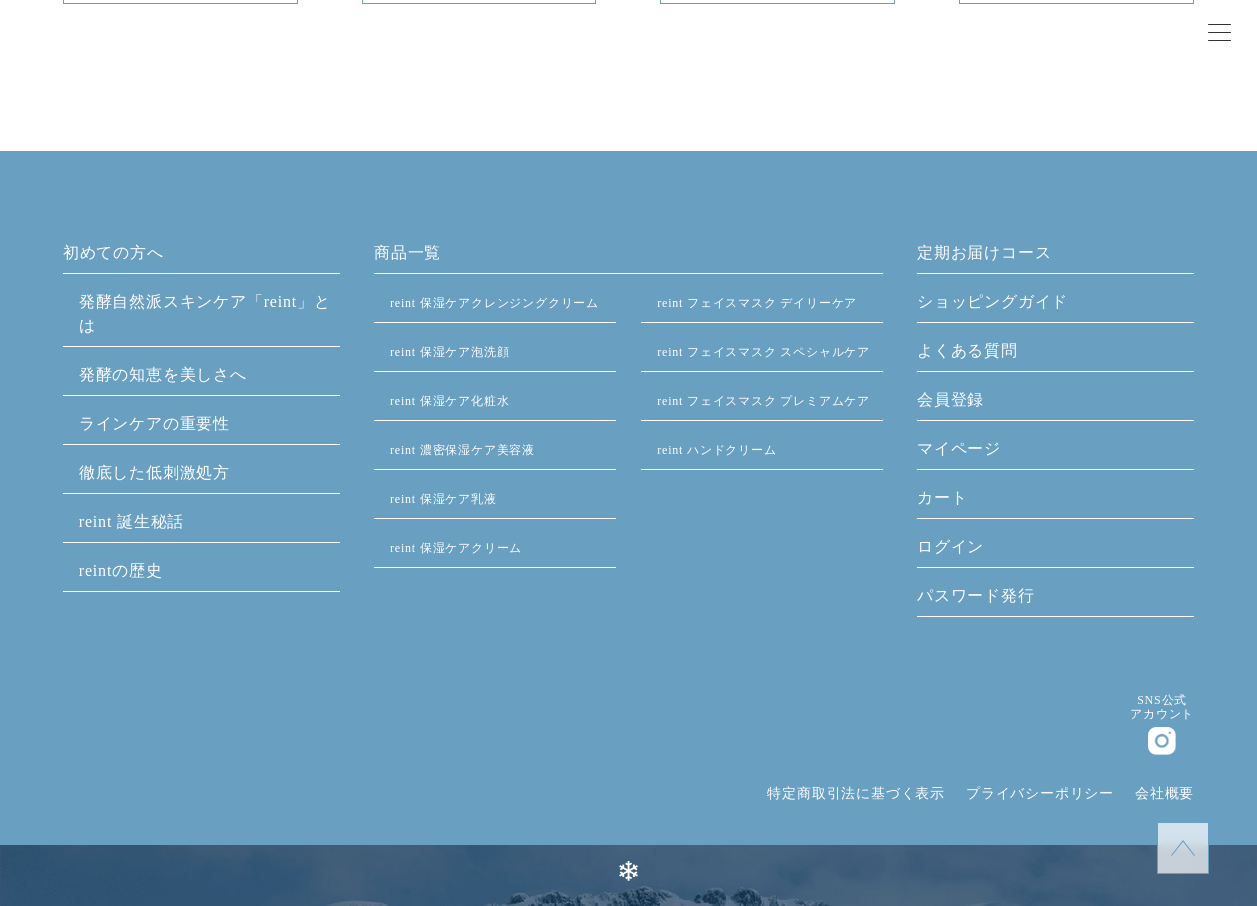 click on "reint 誕生秘話" at bounding box center [131, 521] 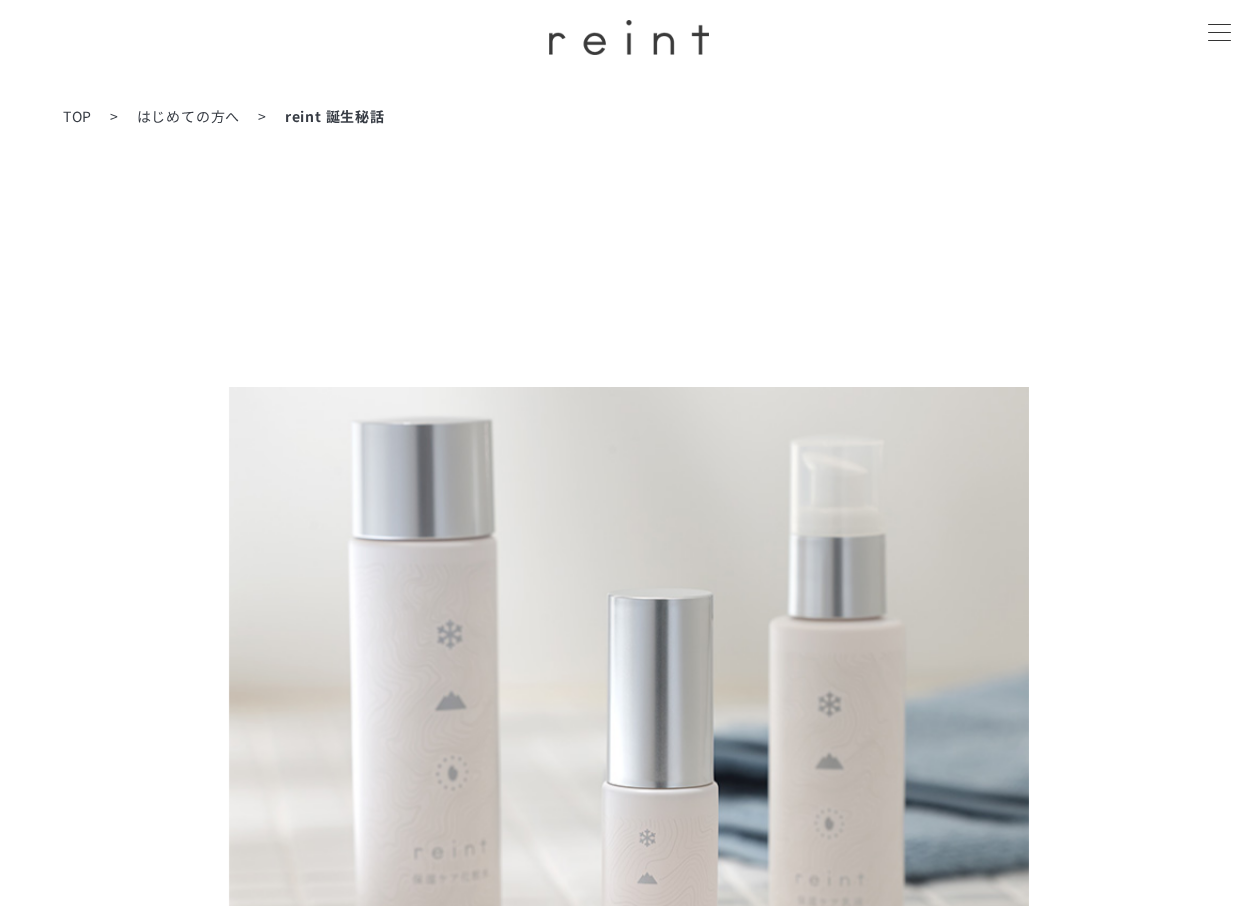 scroll, scrollTop: 0, scrollLeft: 0, axis: both 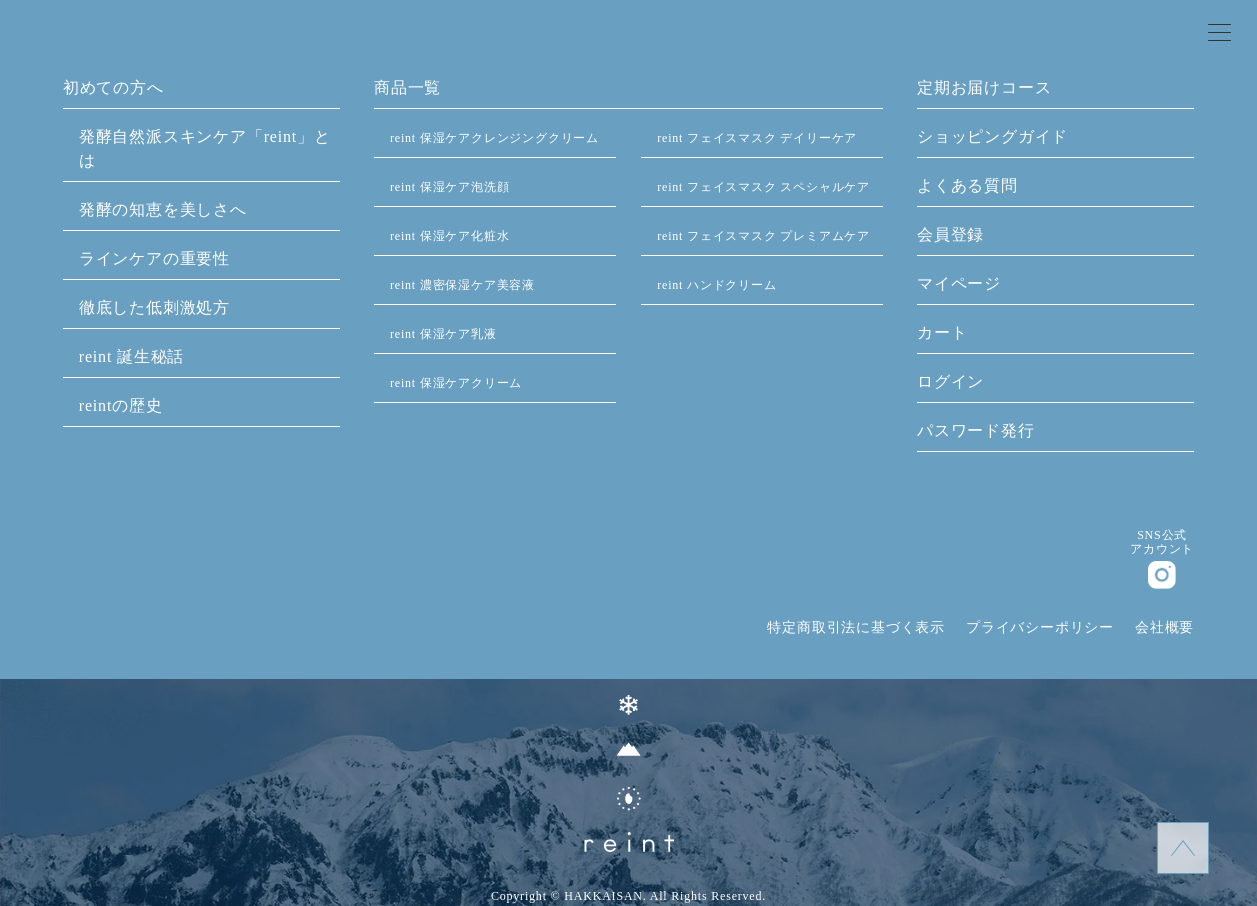 click on "会社概要" at bounding box center (1164, 627) 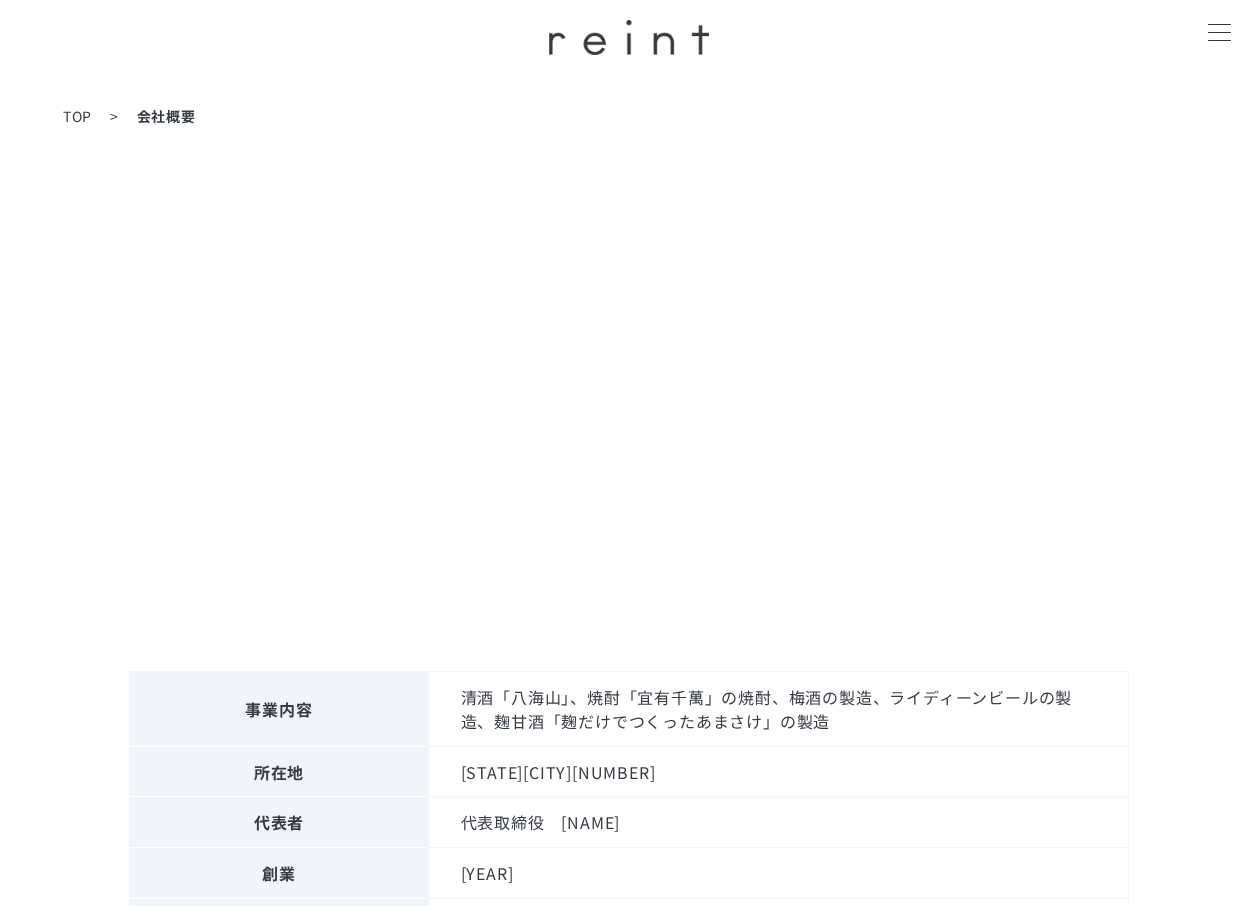 scroll, scrollTop: 0, scrollLeft: 0, axis: both 